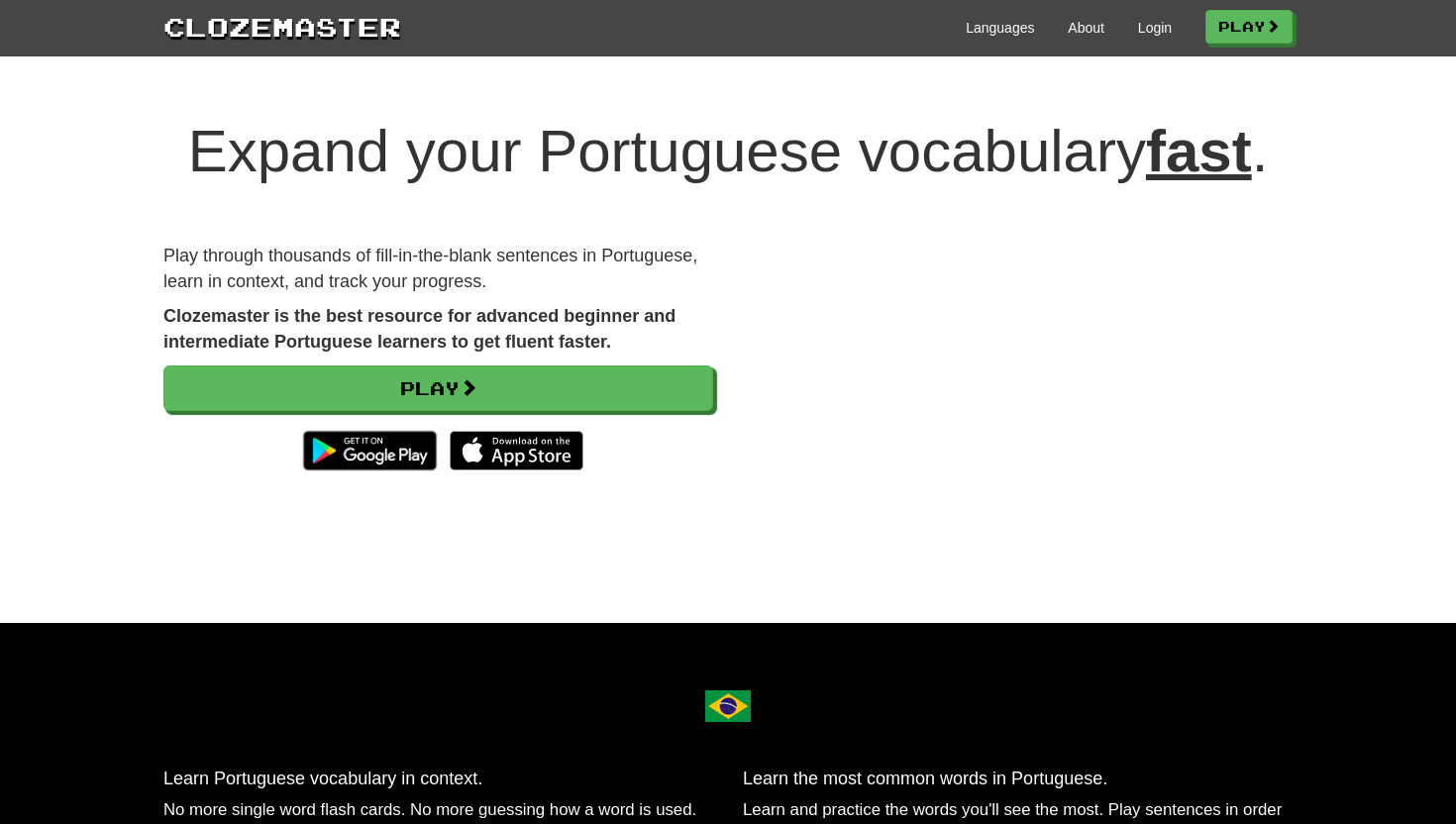 scroll, scrollTop: 0, scrollLeft: 0, axis: both 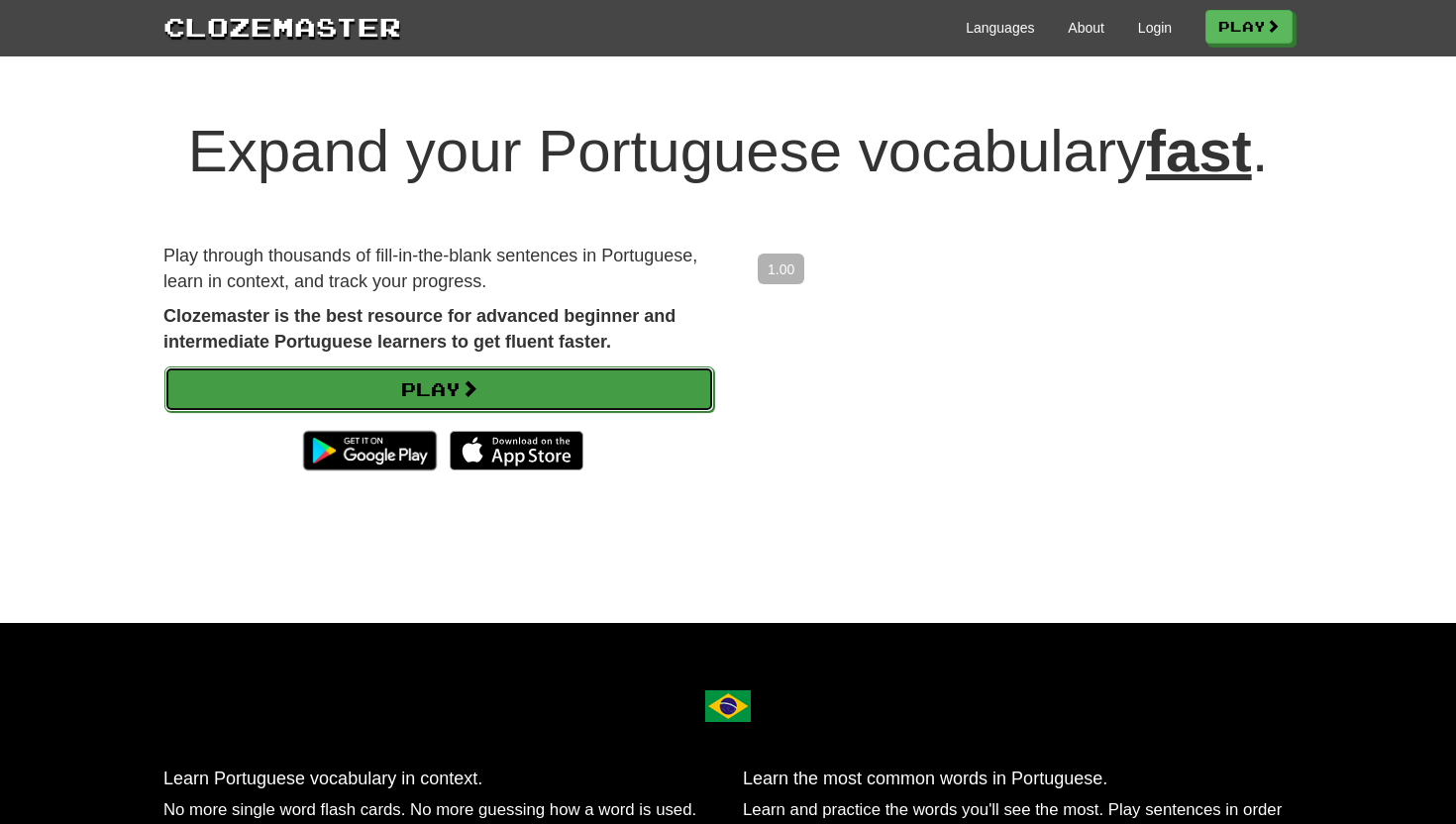click on "Play" at bounding box center (439, 389) 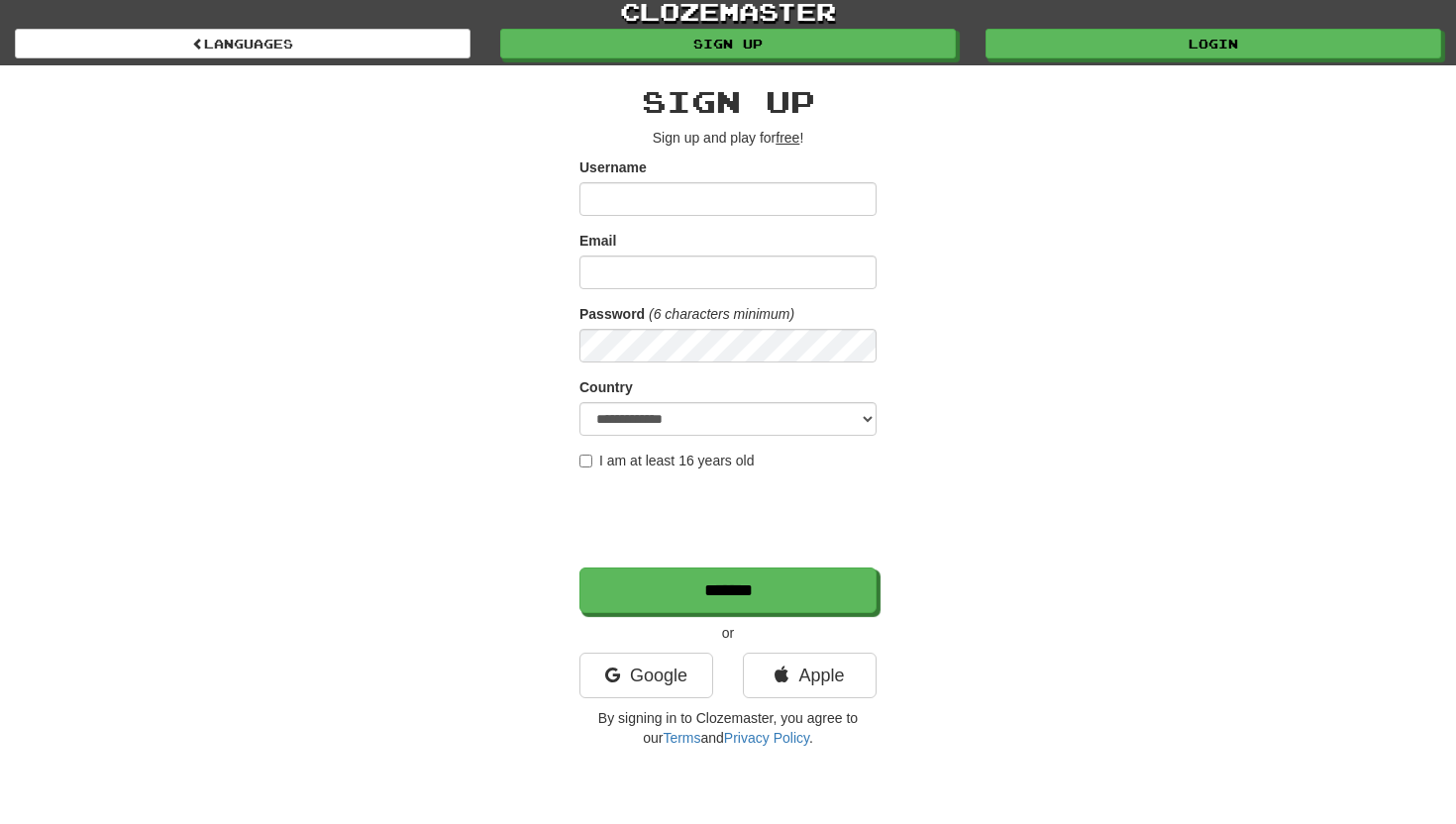 scroll, scrollTop: 5, scrollLeft: 0, axis: vertical 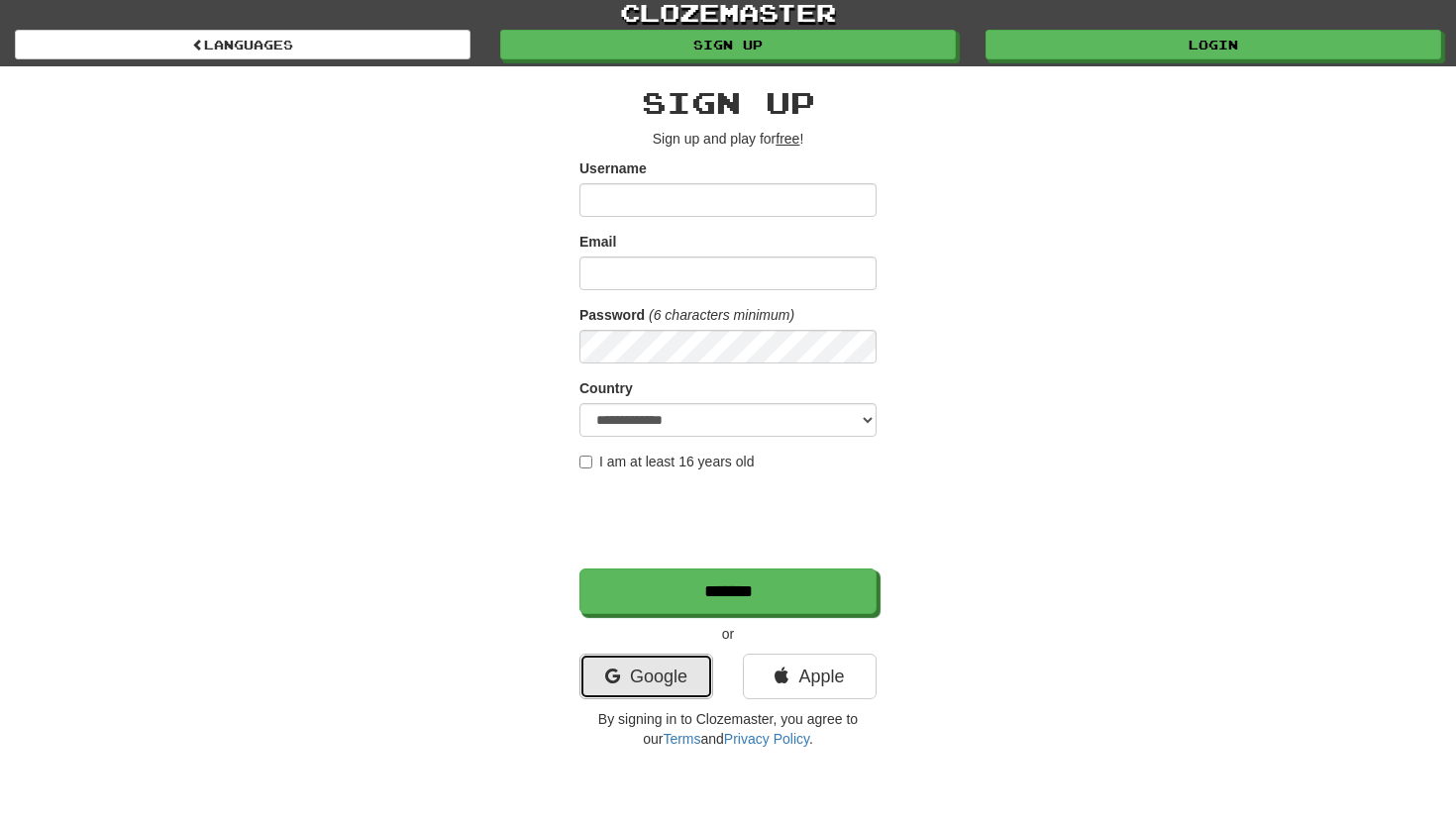 click on "Google" at bounding box center (646, 676) 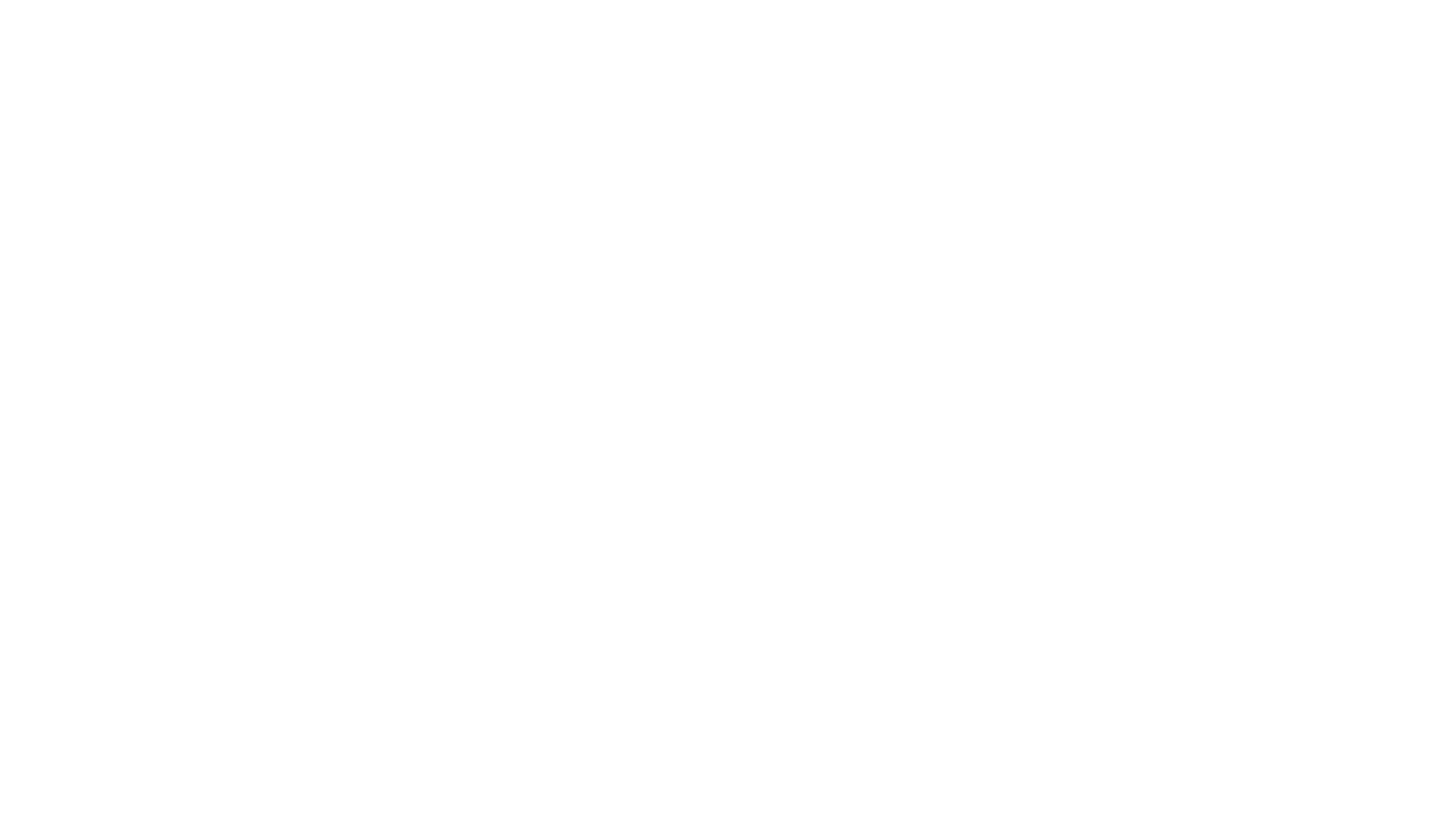 scroll, scrollTop: 0, scrollLeft: 0, axis: both 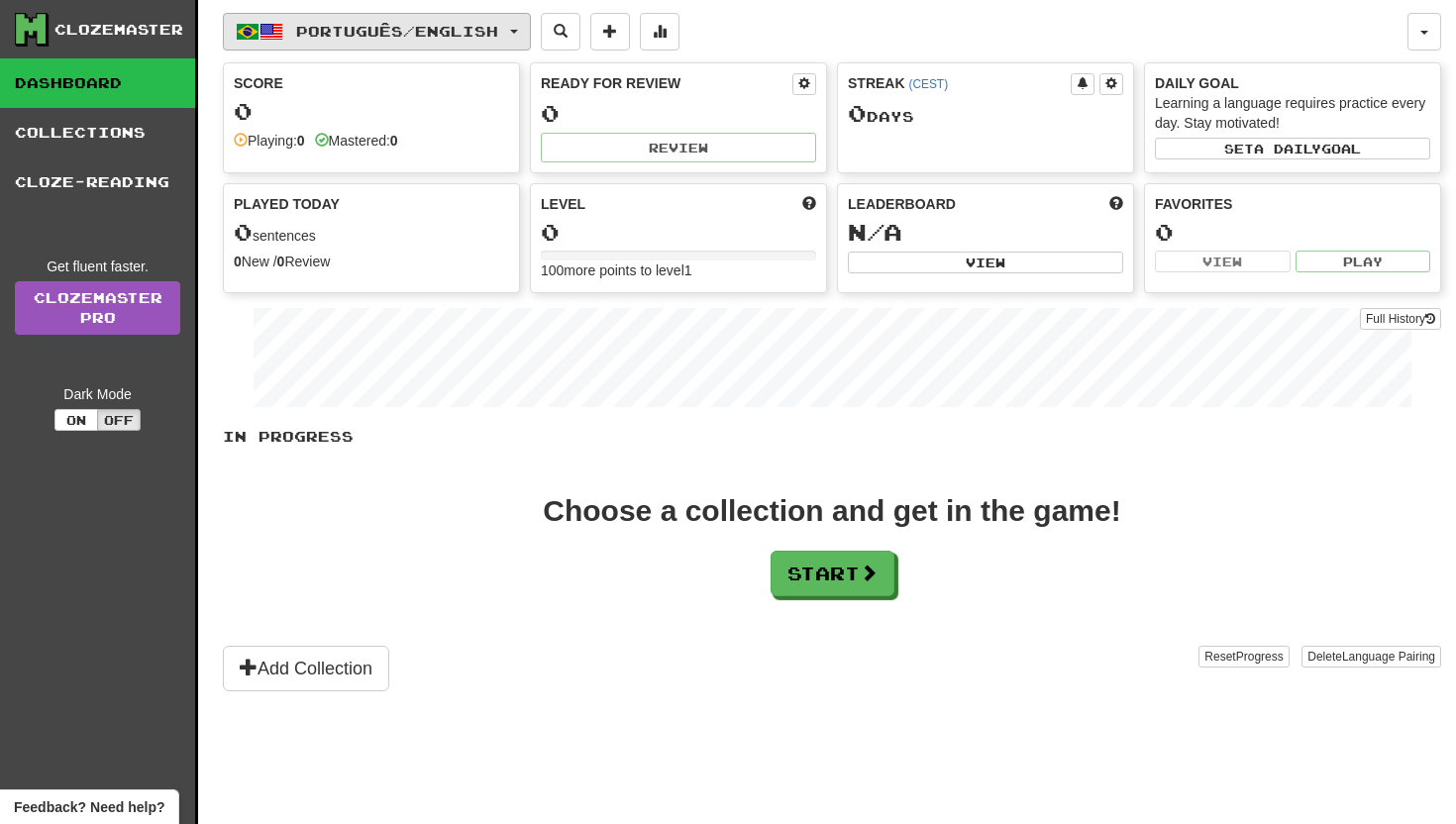 click on "Português  /  English" at bounding box center (397, 31) 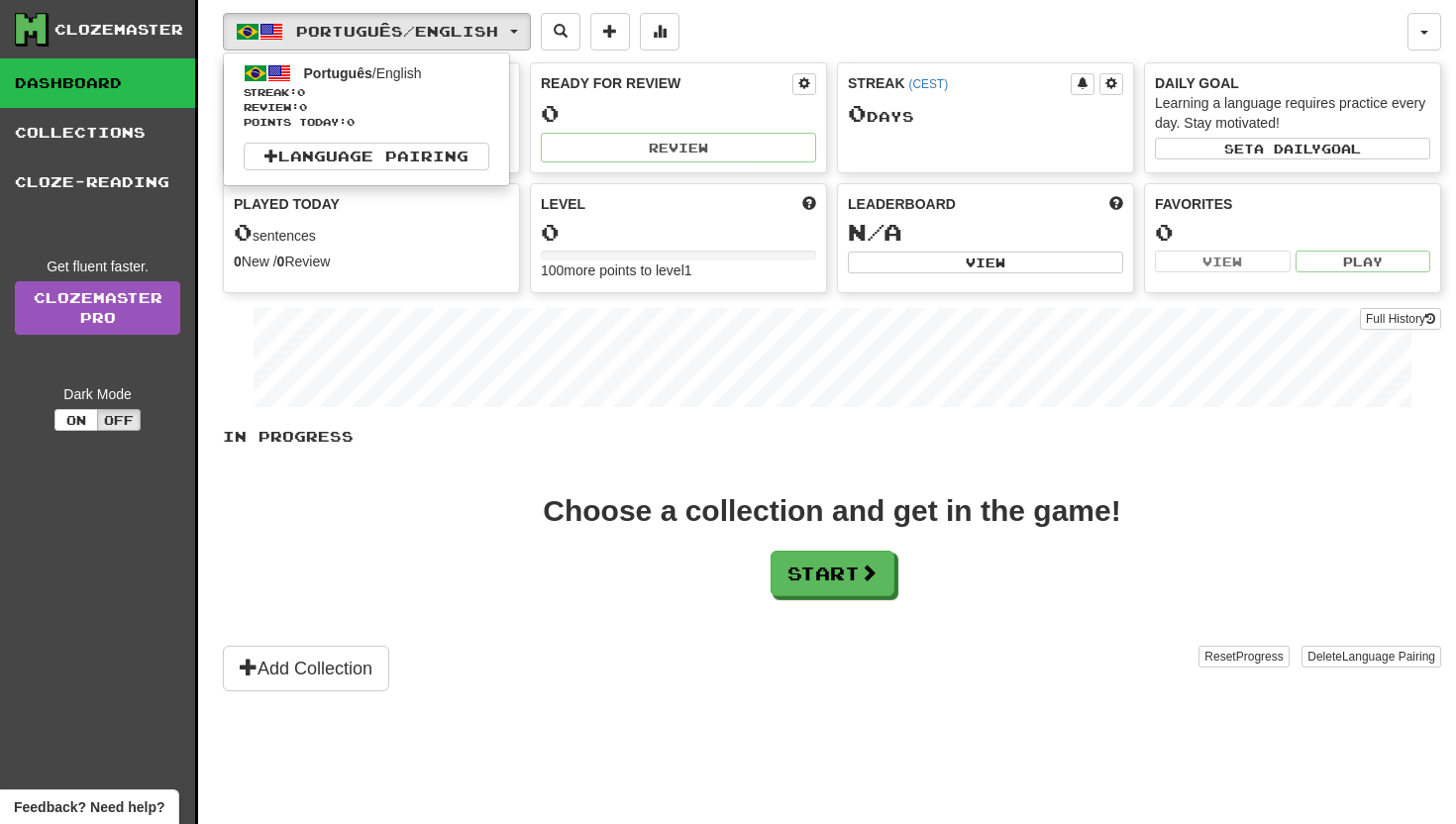 click on "Choose a collection and get in the game! Start" at bounding box center [832, 546] 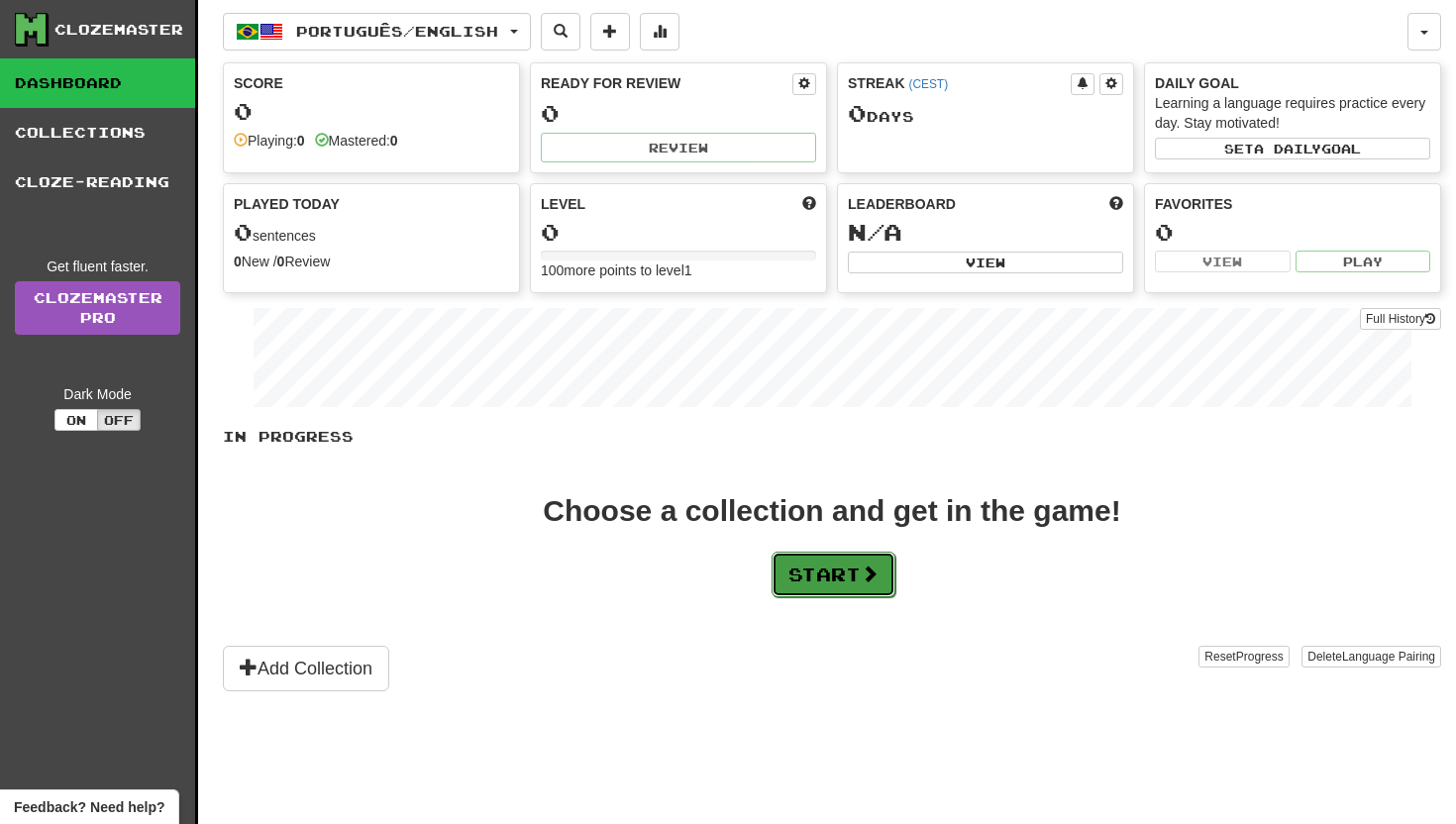 click on "Start" at bounding box center [833, 574] 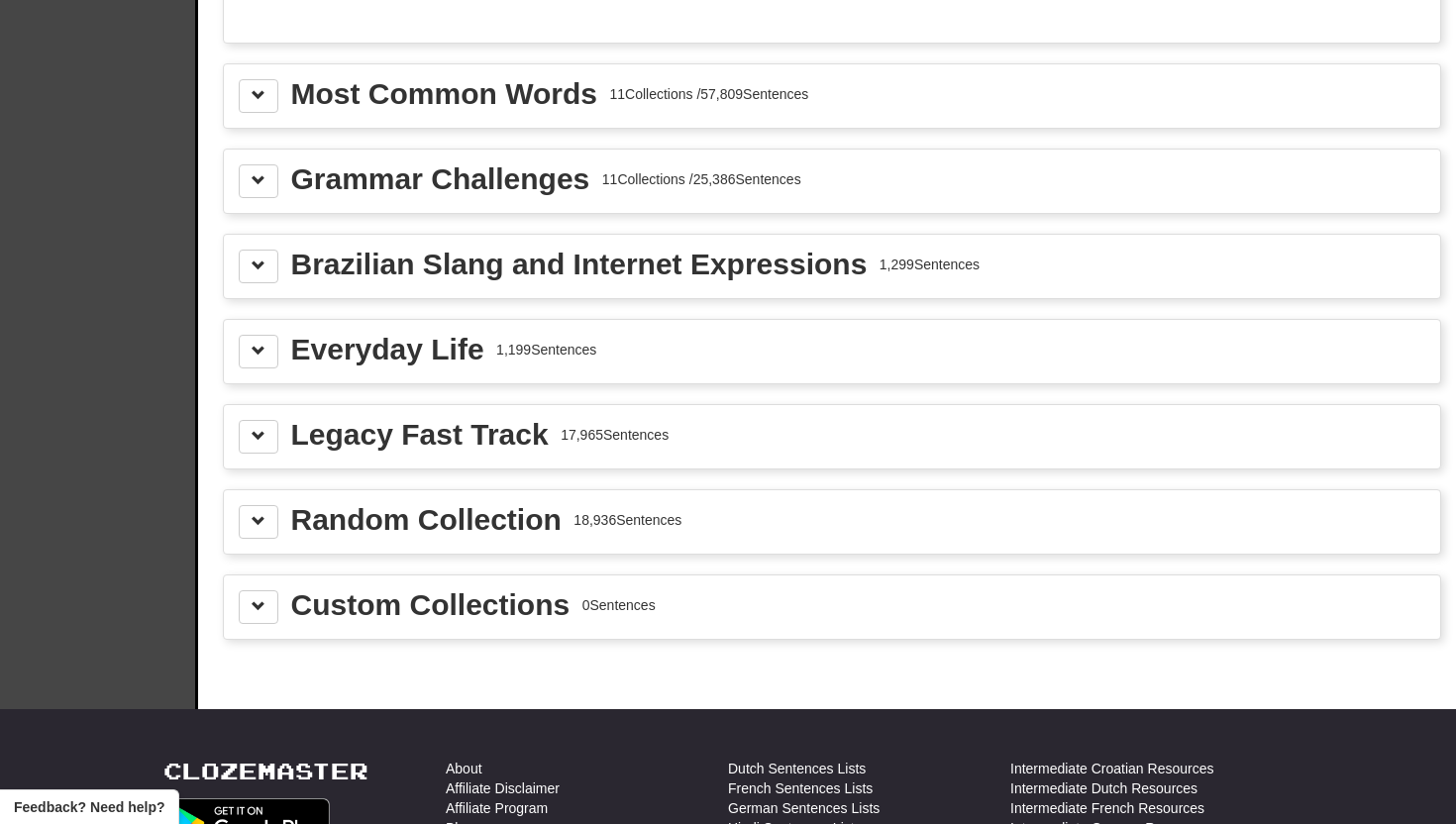 scroll, scrollTop: 1836, scrollLeft: 0, axis: vertical 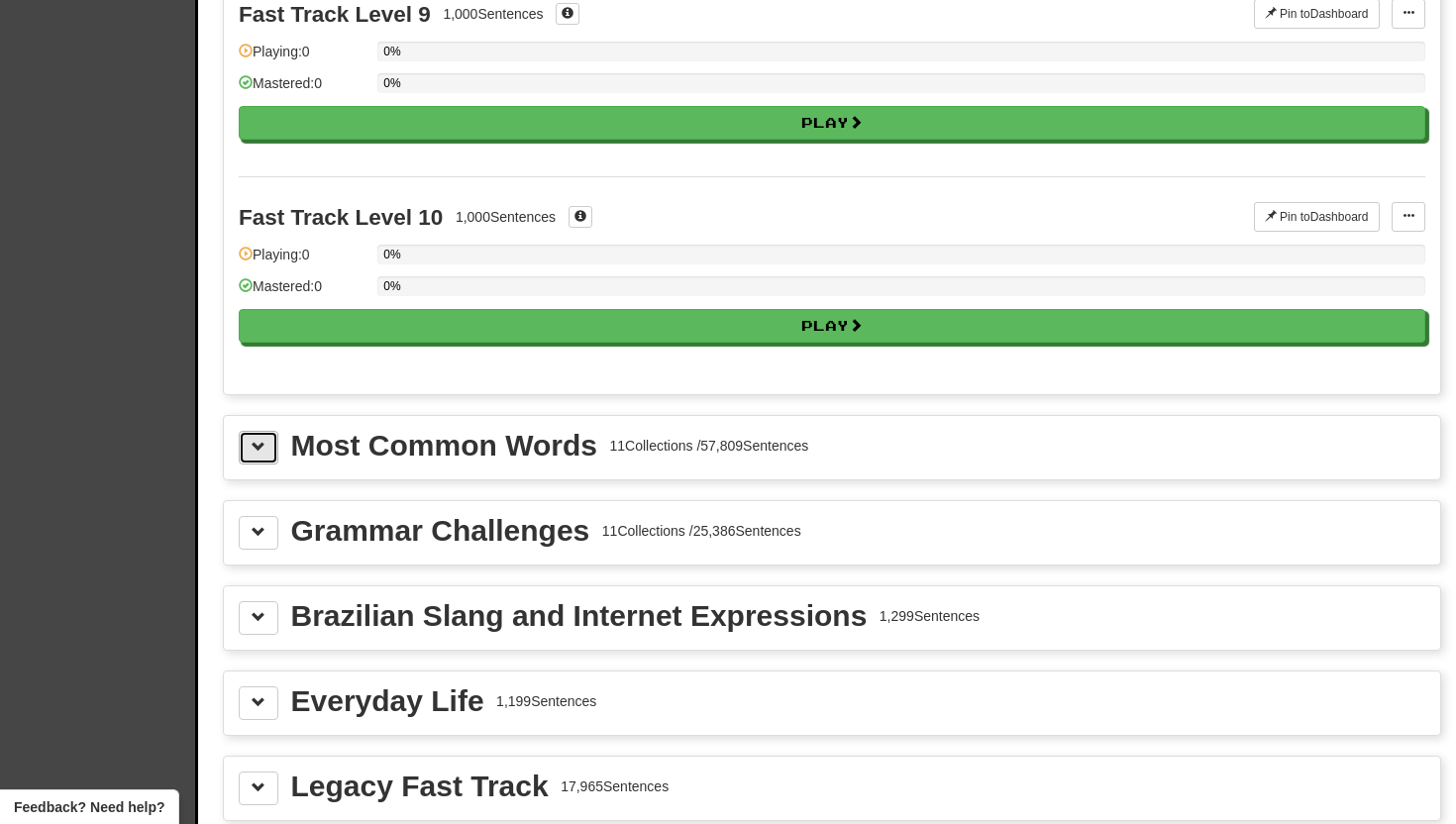 click at bounding box center [259, 448] 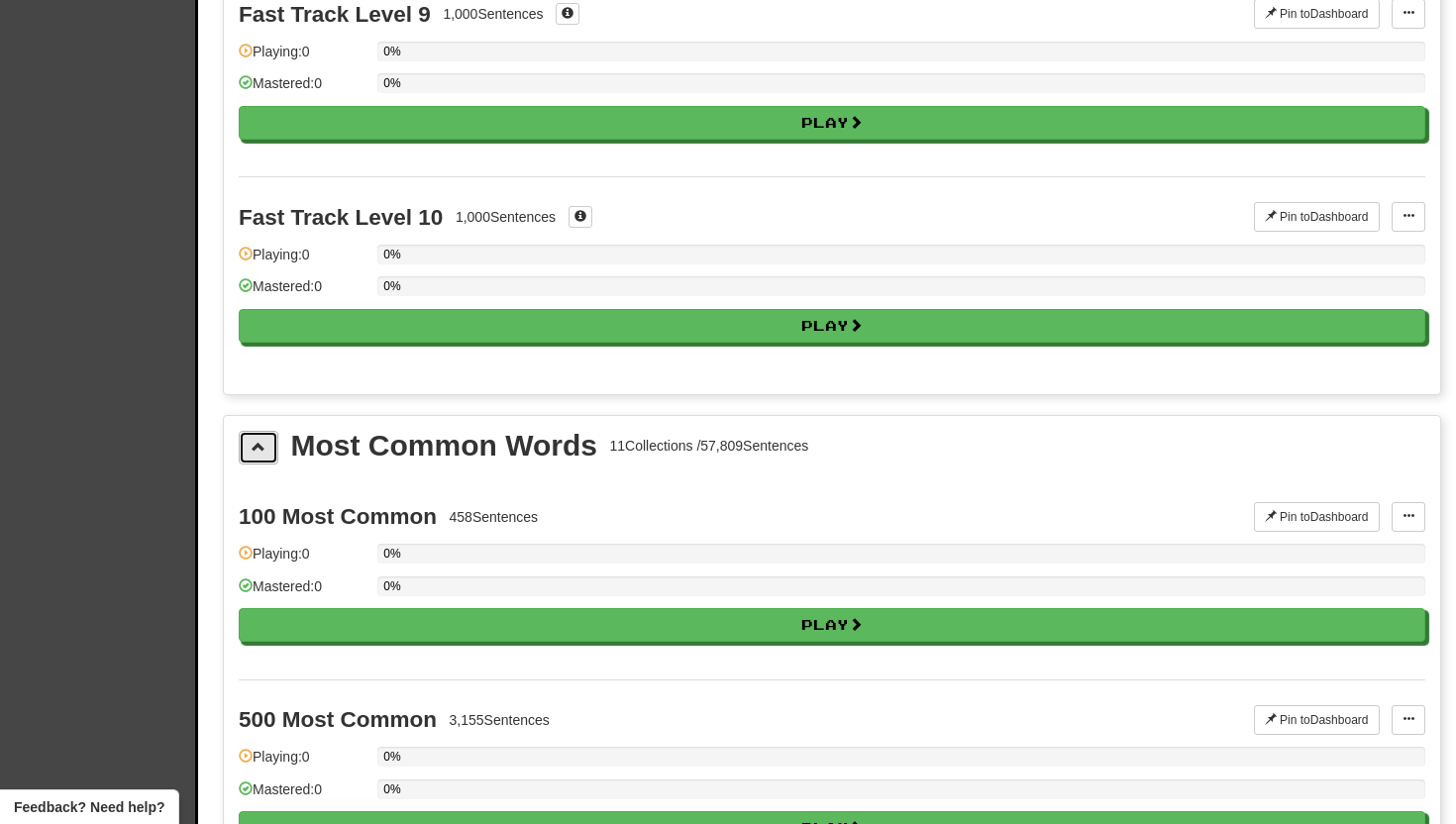 click at bounding box center (259, 448) 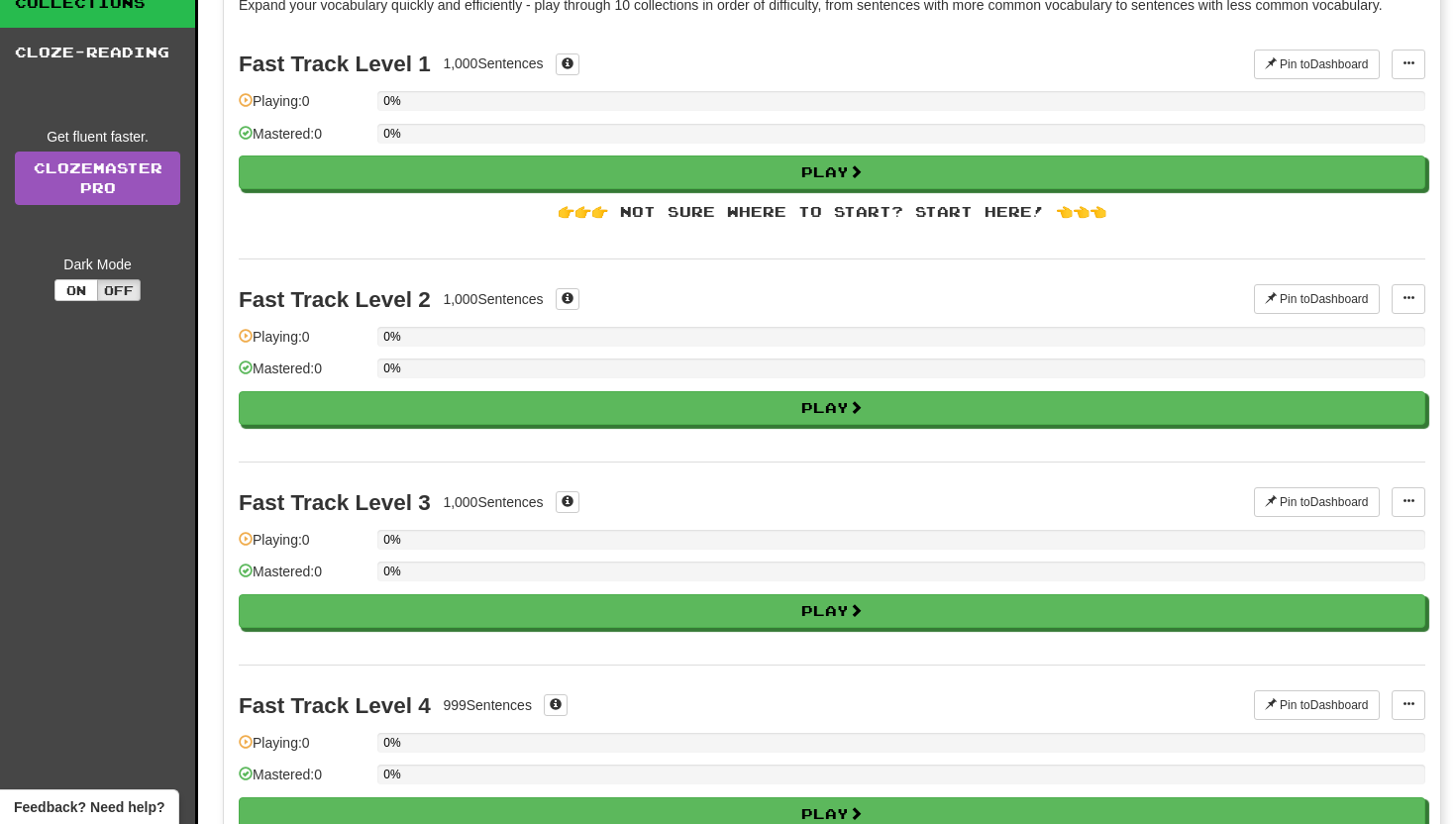 scroll, scrollTop: 0, scrollLeft: 0, axis: both 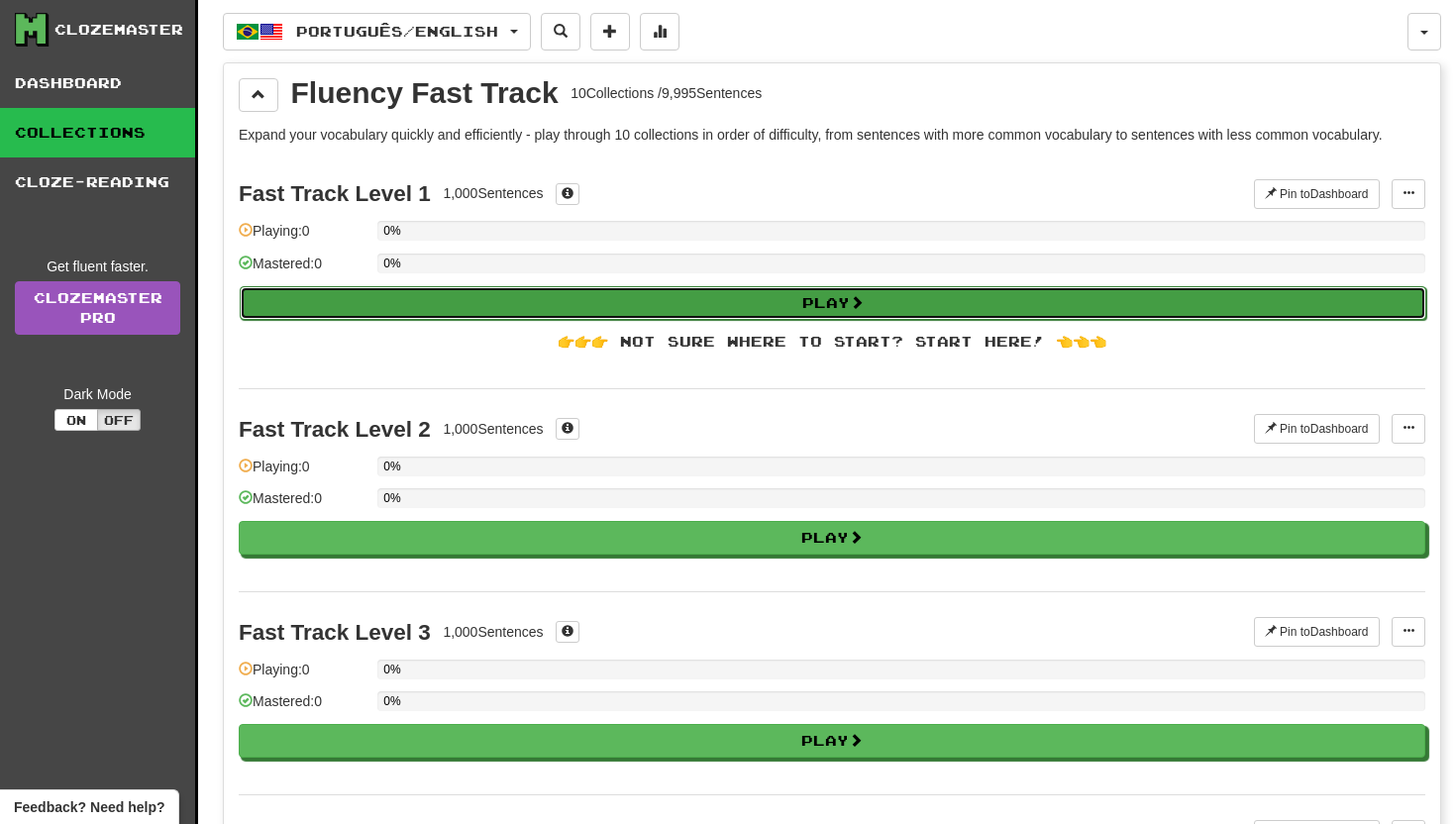 click on "Play" at bounding box center [833, 303] 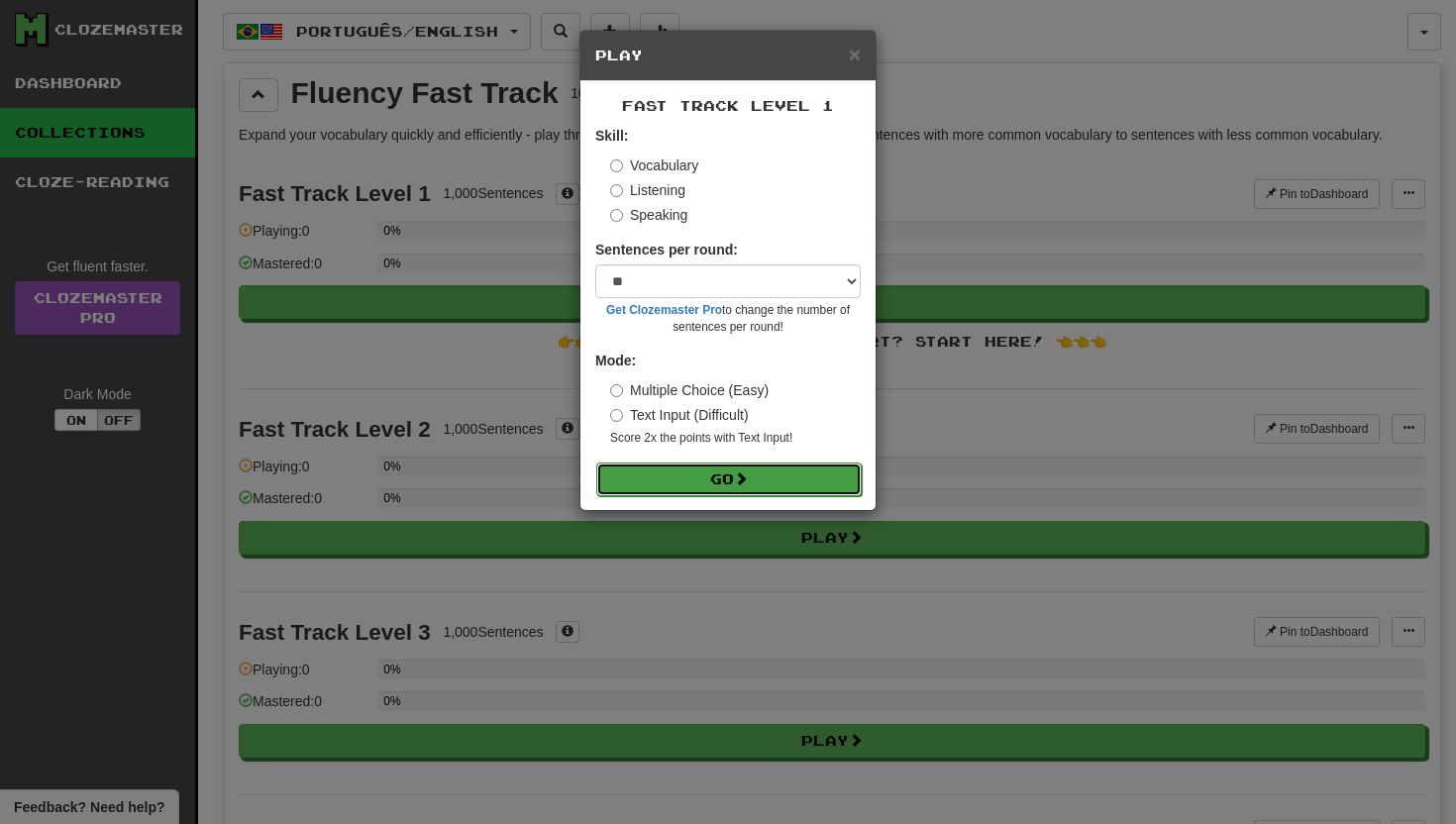 click on "Go" at bounding box center (729, 479) 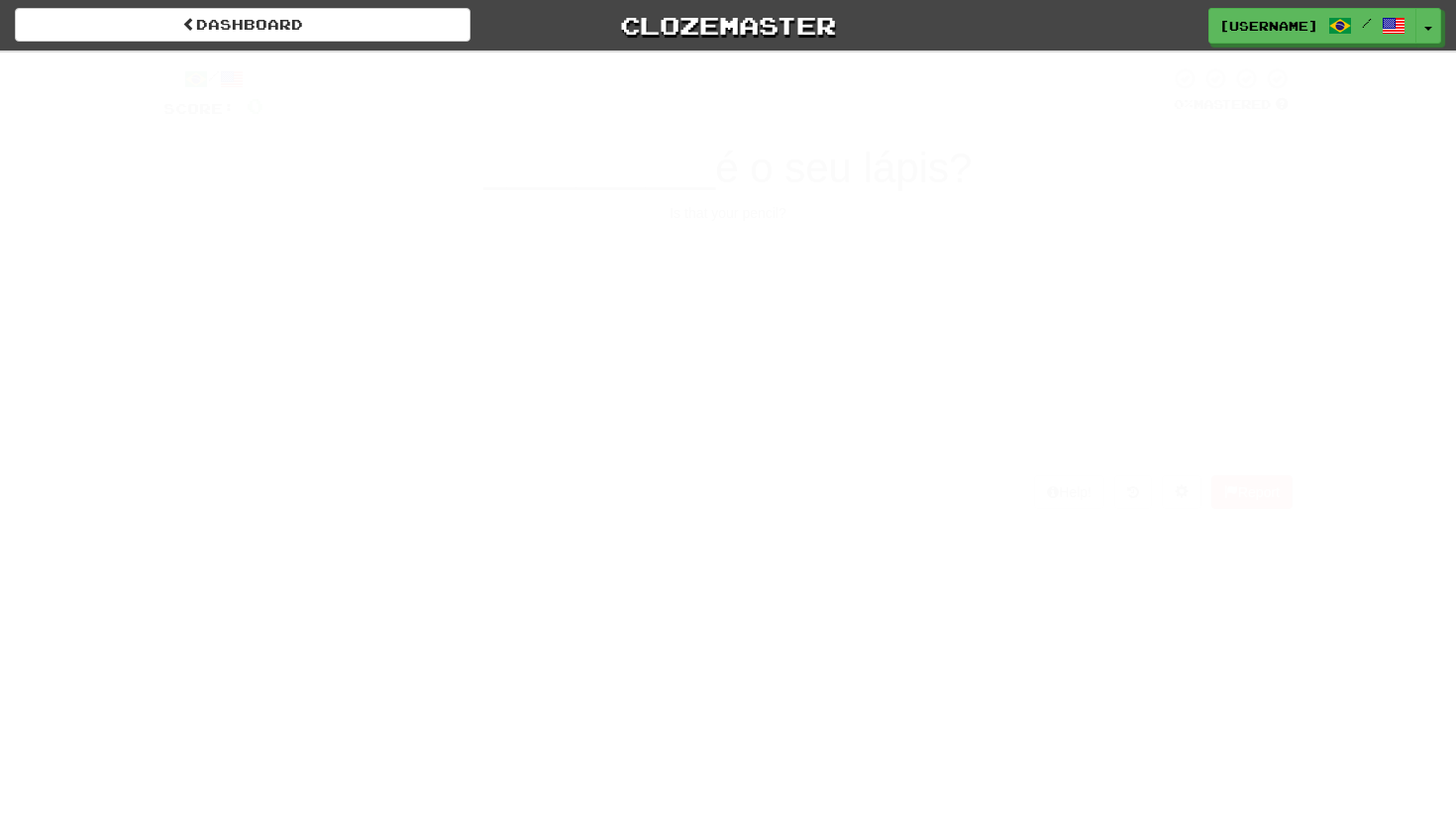scroll, scrollTop: 0, scrollLeft: 0, axis: both 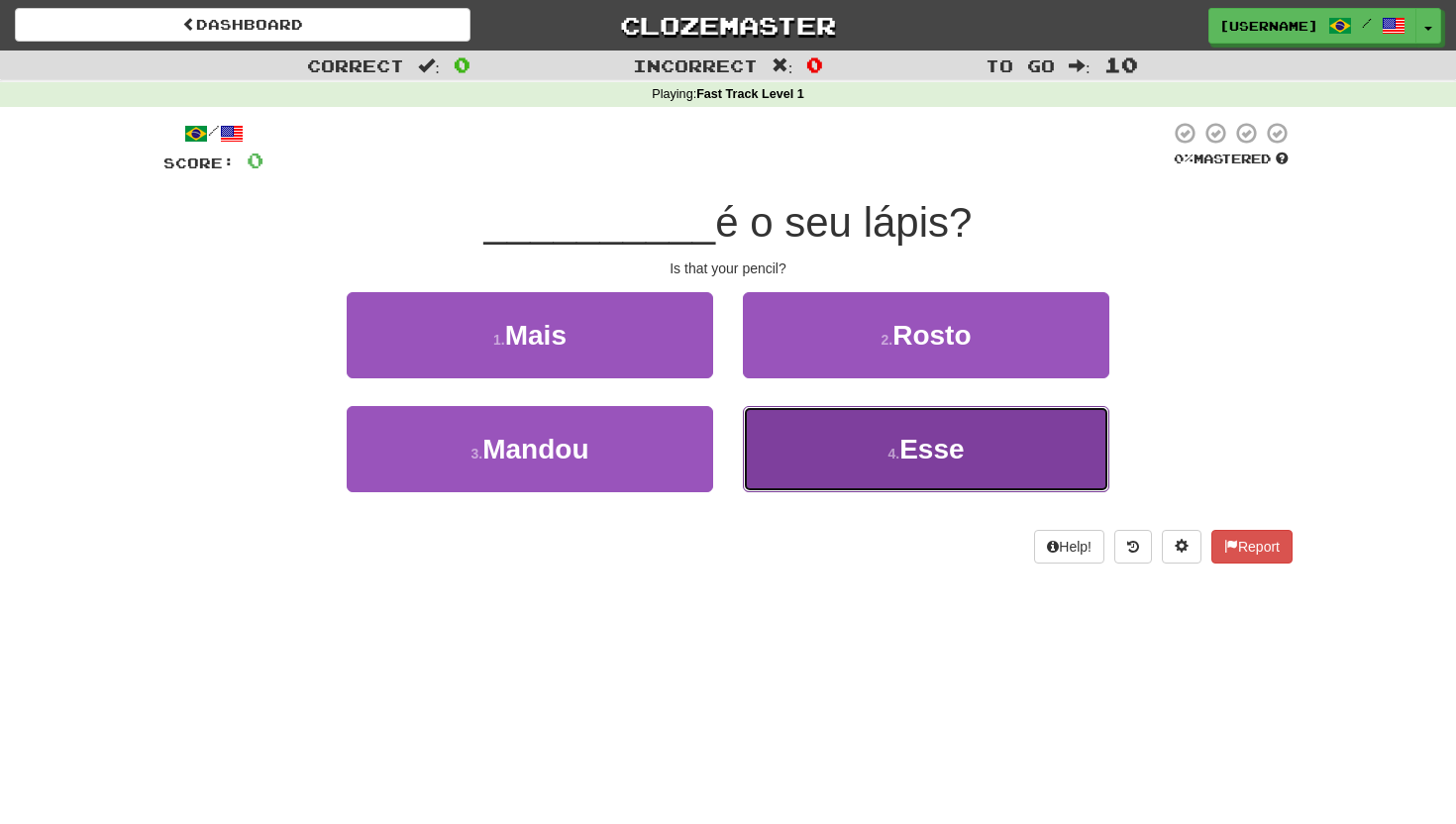 click on "Esse" at bounding box center (931, 449) 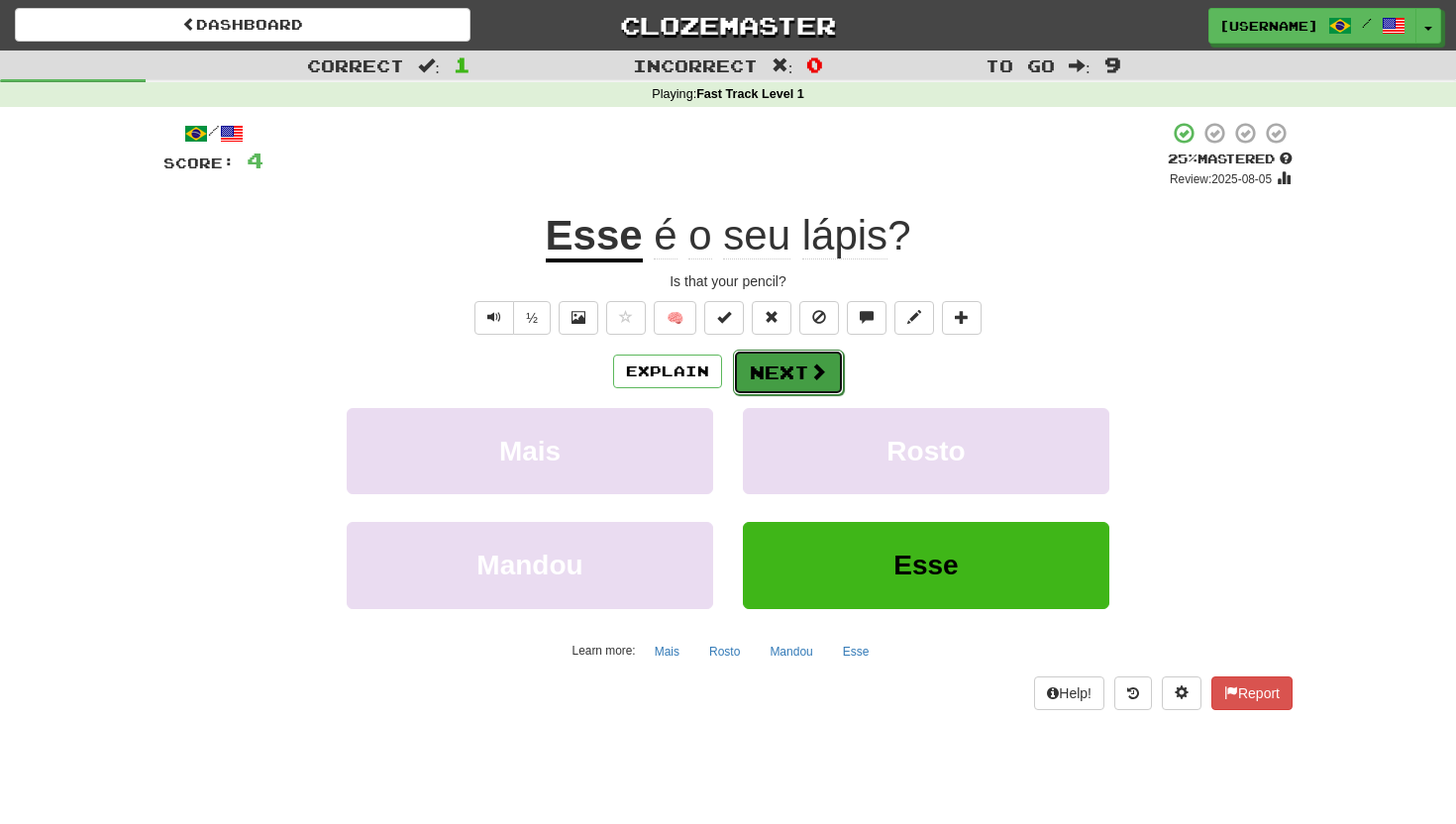 click on "Next" at bounding box center (788, 372) 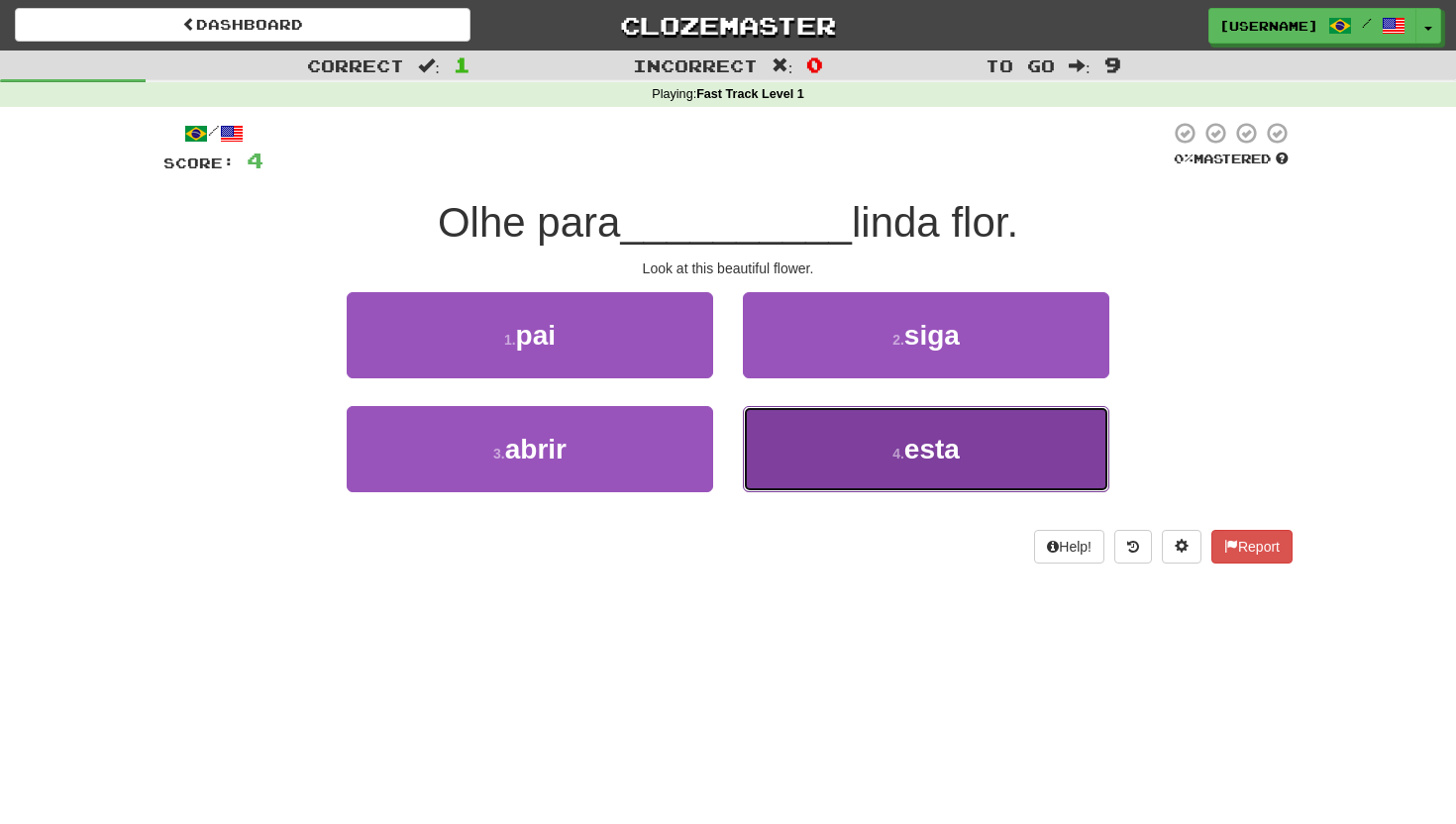click on "esta" at bounding box center [932, 449] 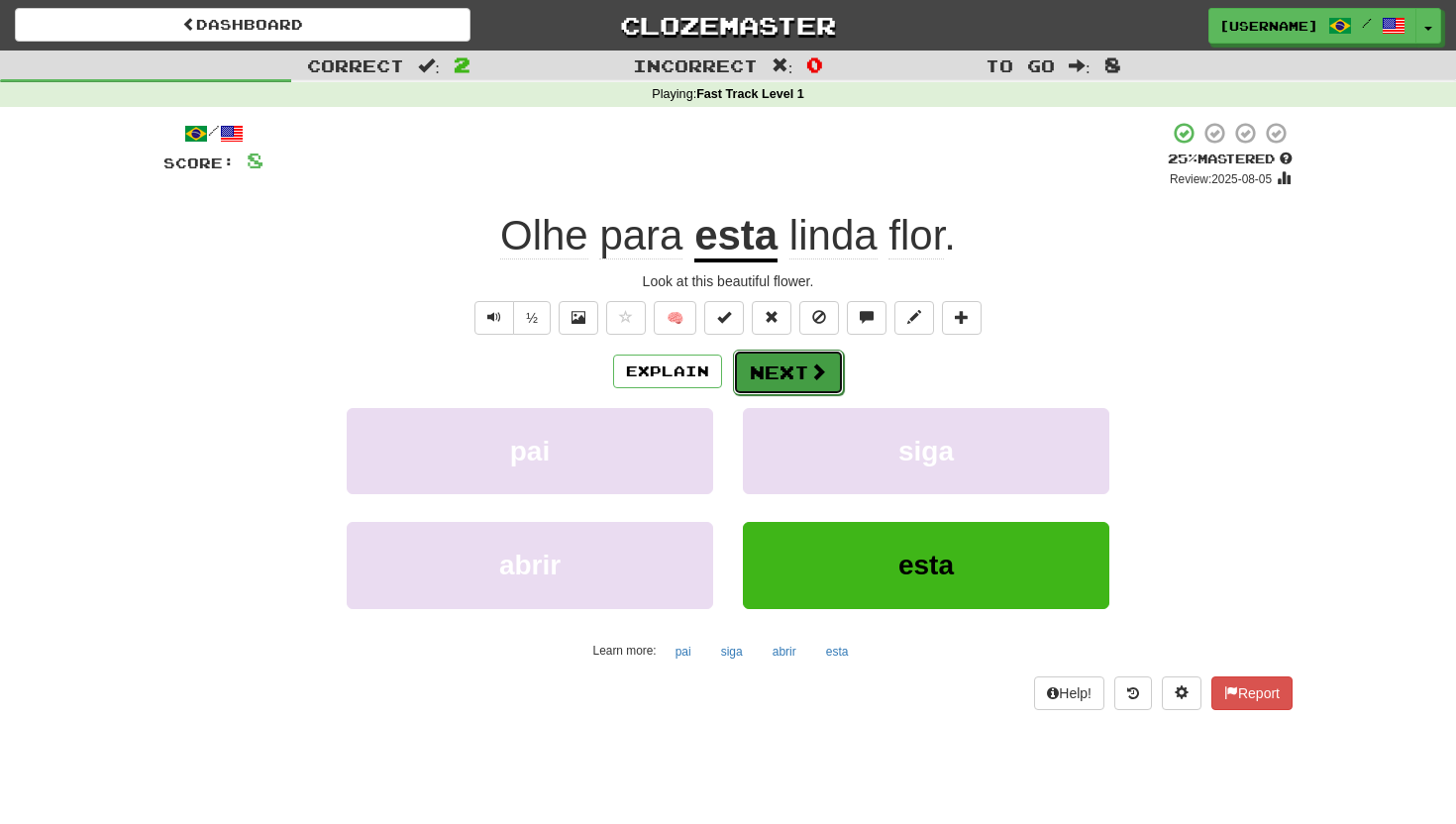click on "Next" at bounding box center [788, 372] 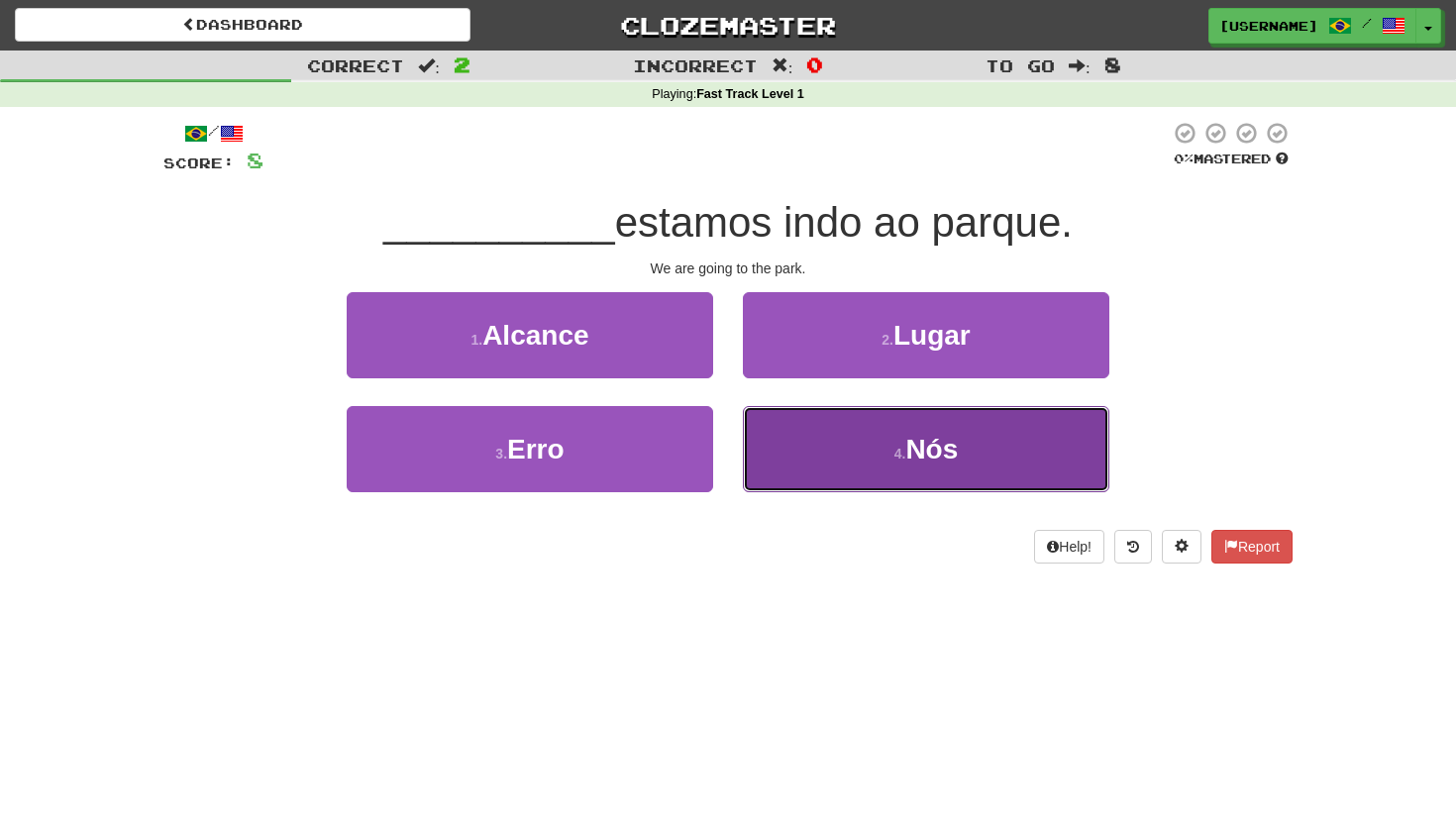click on "4 .  Nós" at bounding box center (926, 449) 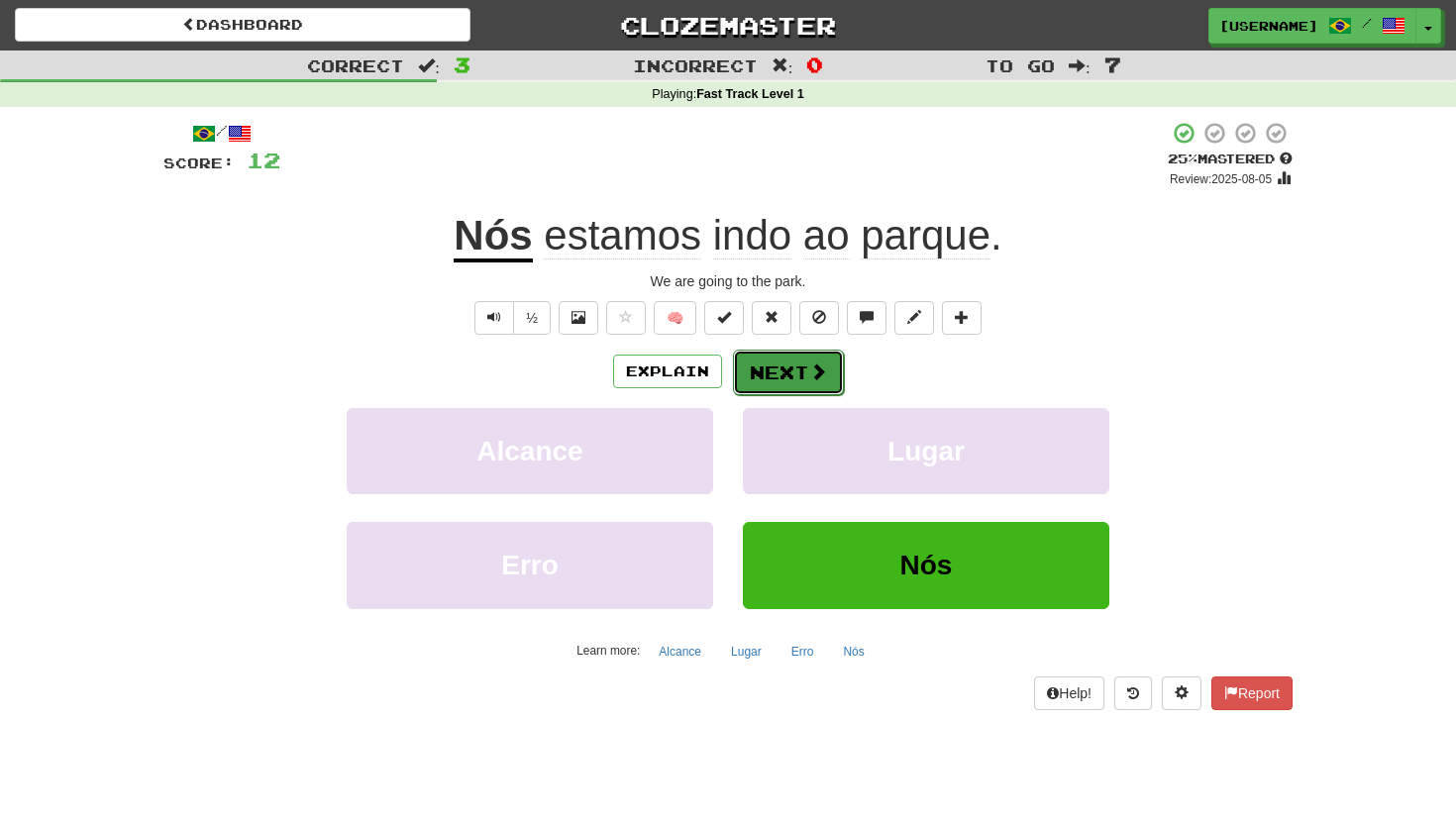 click on "Next" at bounding box center (788, 372) 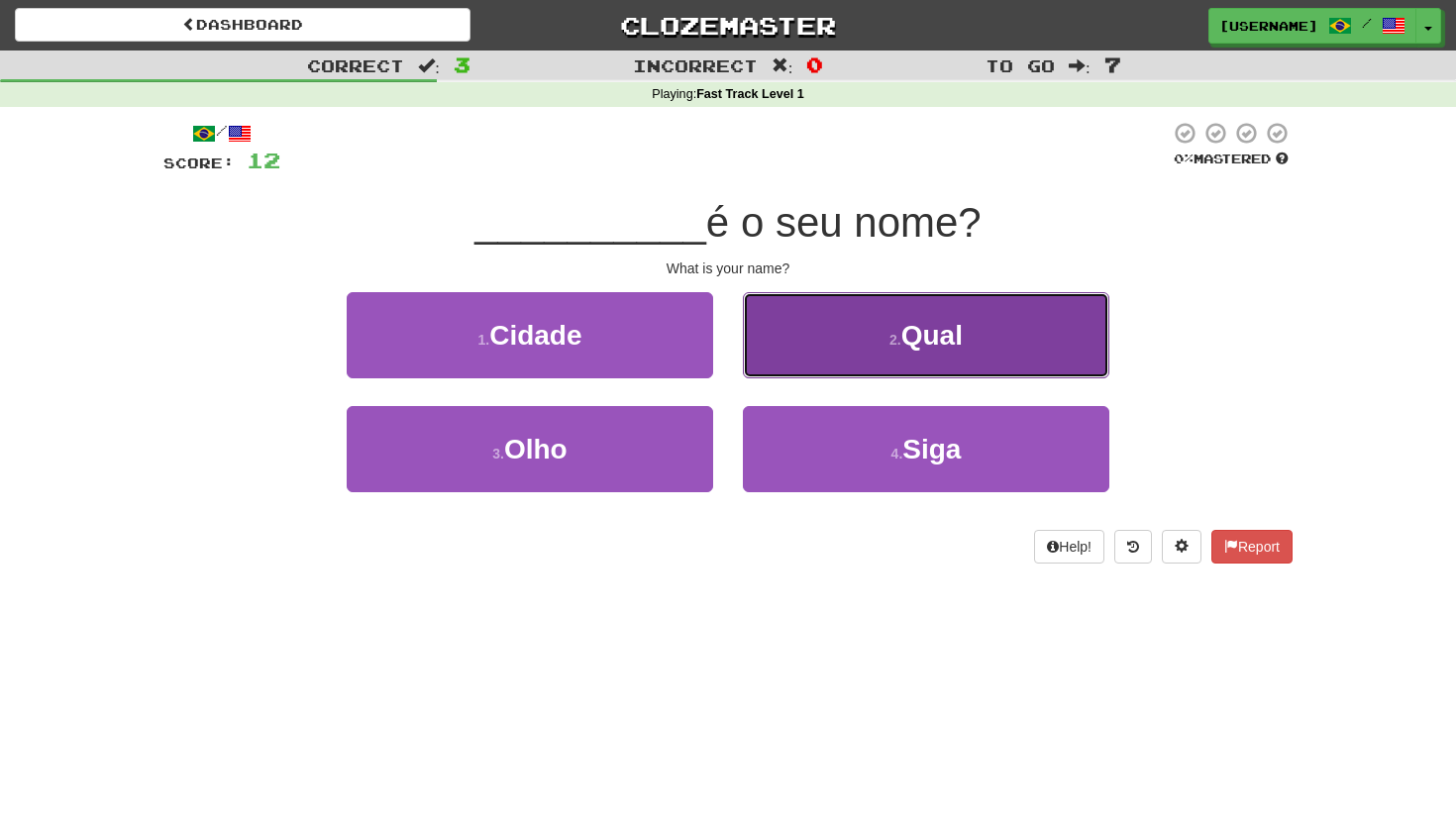 click on "Qual" at bounding box center (932, 335) 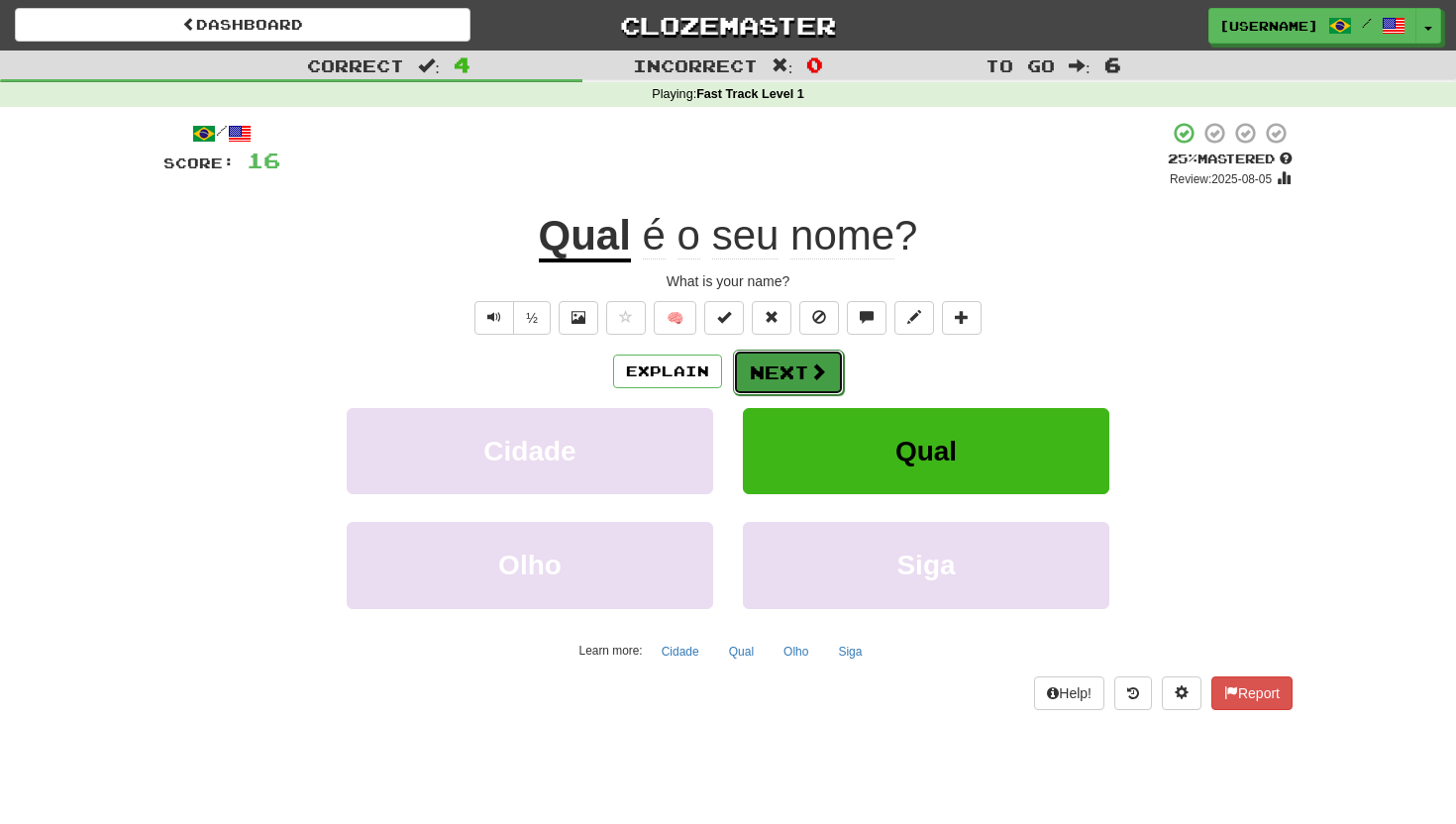 click on "Next" at bounding box center (788, 372) 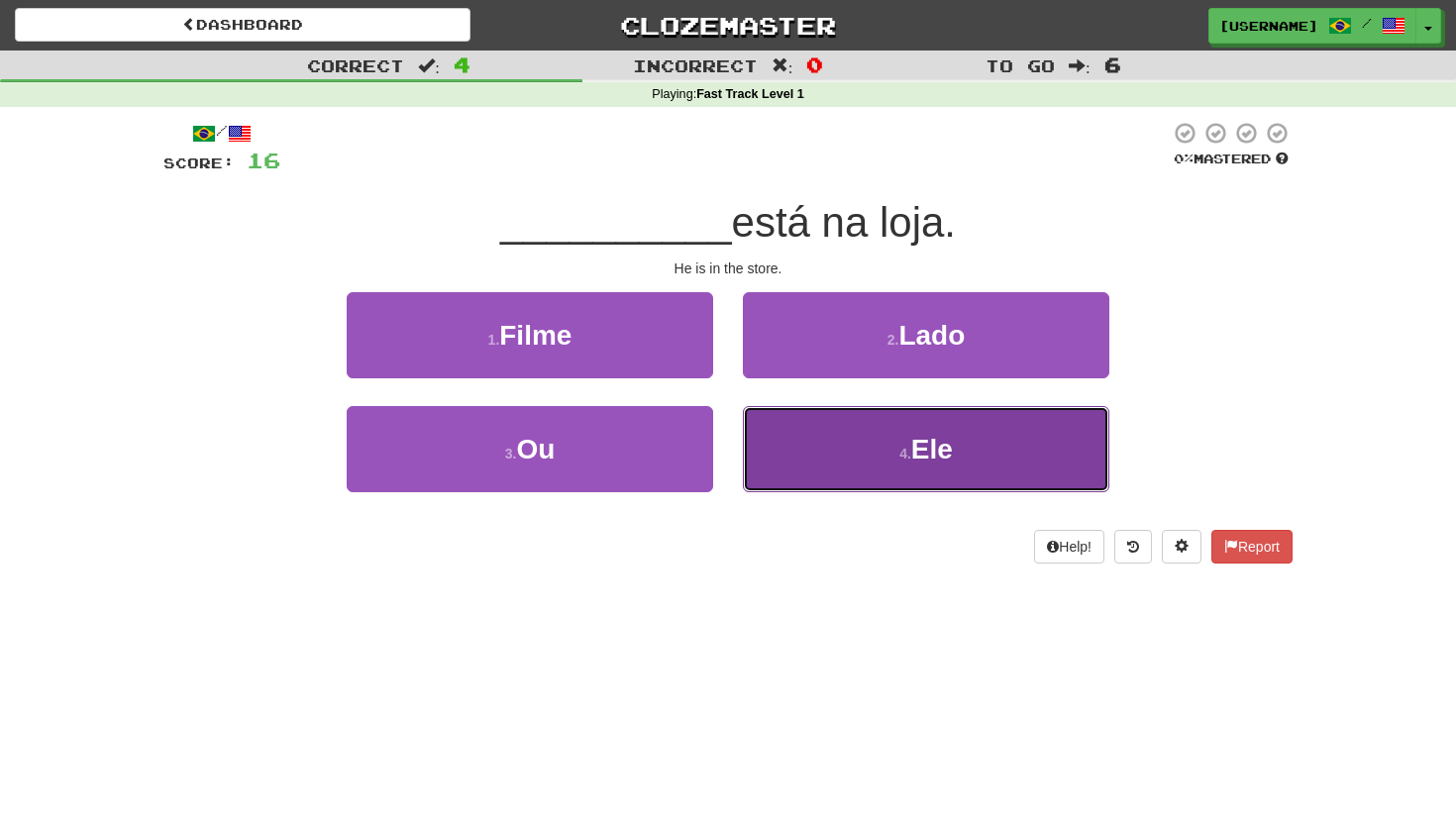 click on "Ele" at bounding box center [932, 449] 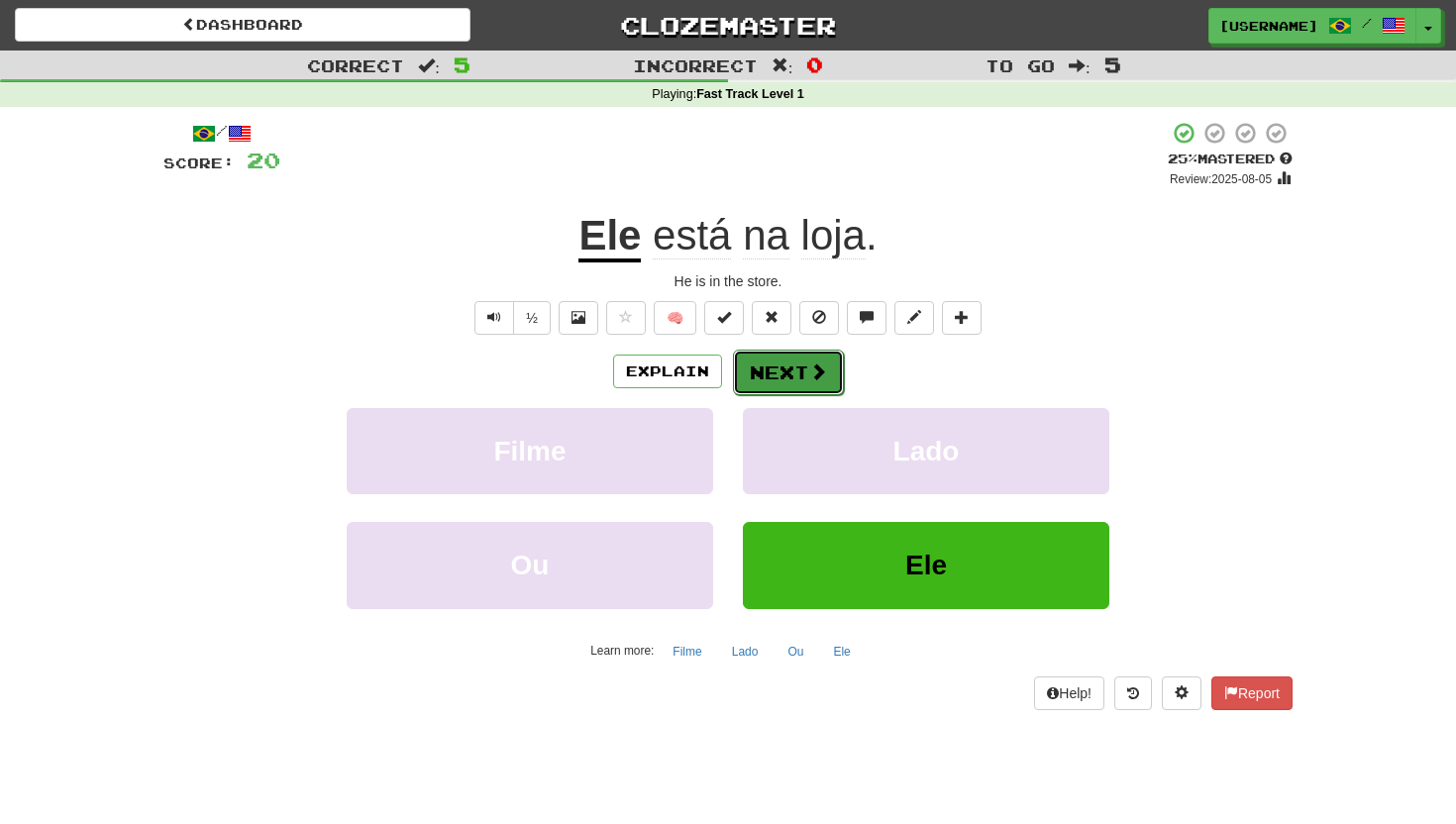 click on "Next" at bounding box center [788, 372] 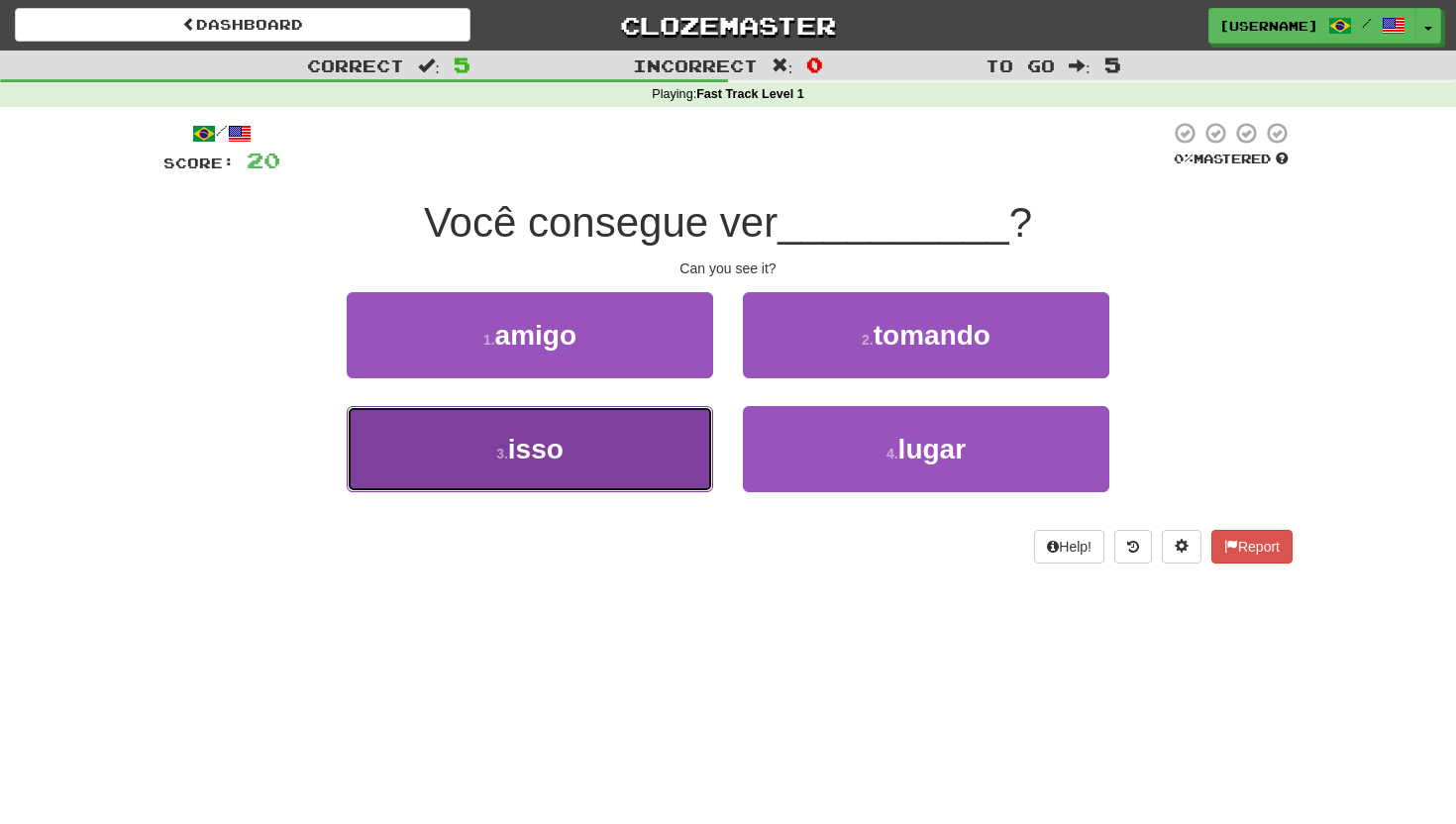 click on "isso" at bounding box center (536, 449) 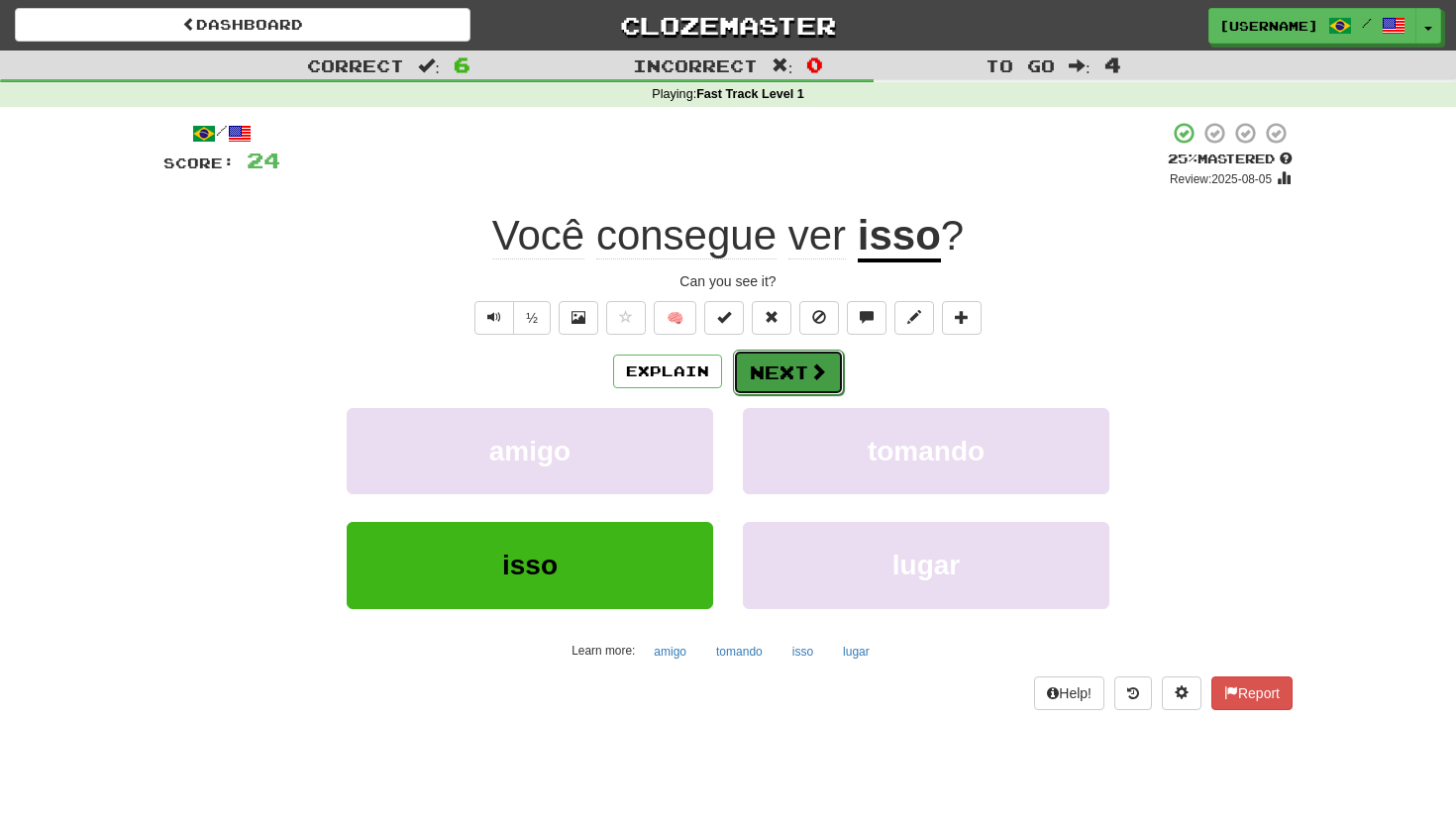 click on "Next" at bounding box center (788, 372) 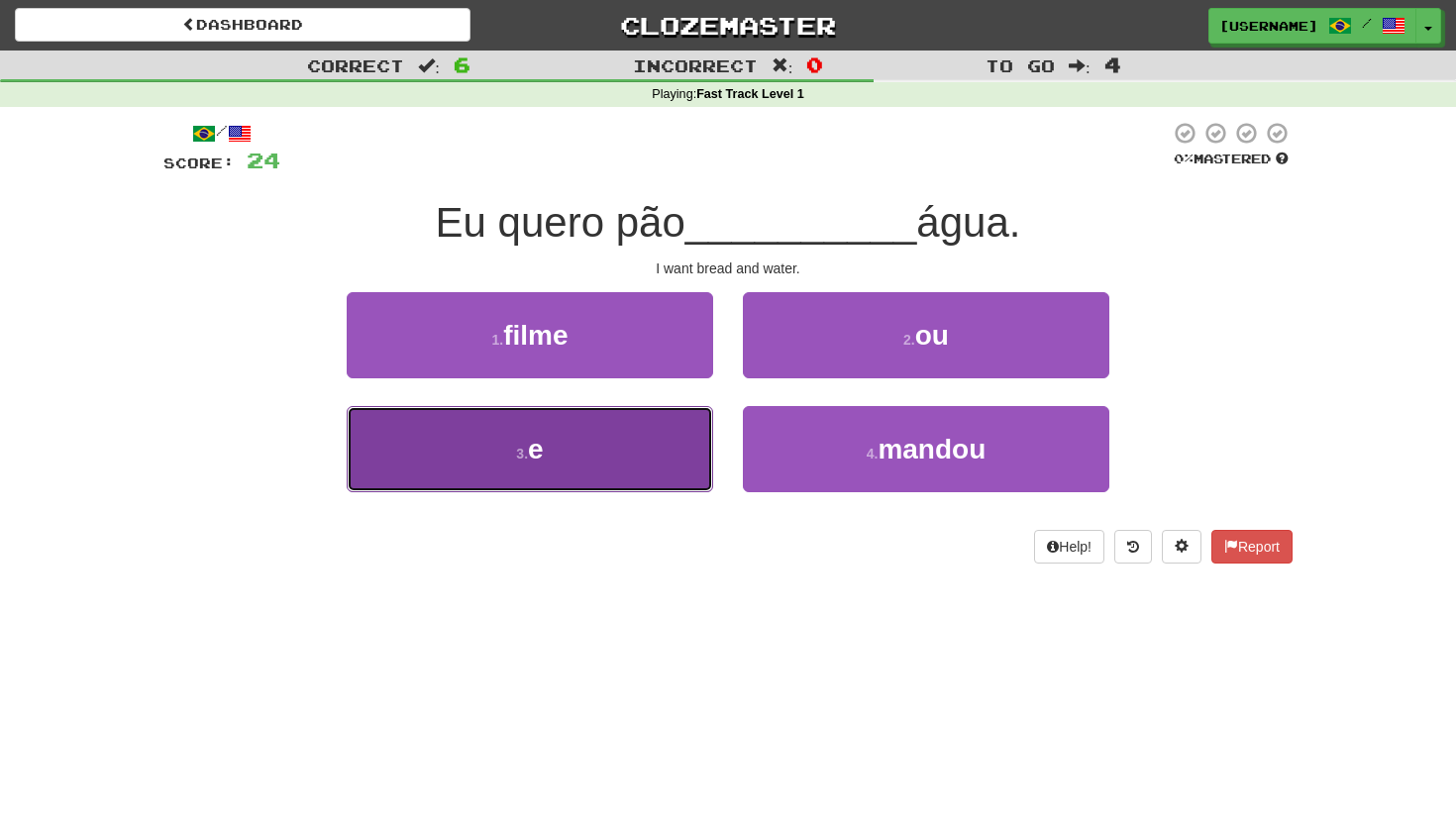 click on "3 .  e" at bounding box center [530, 449] 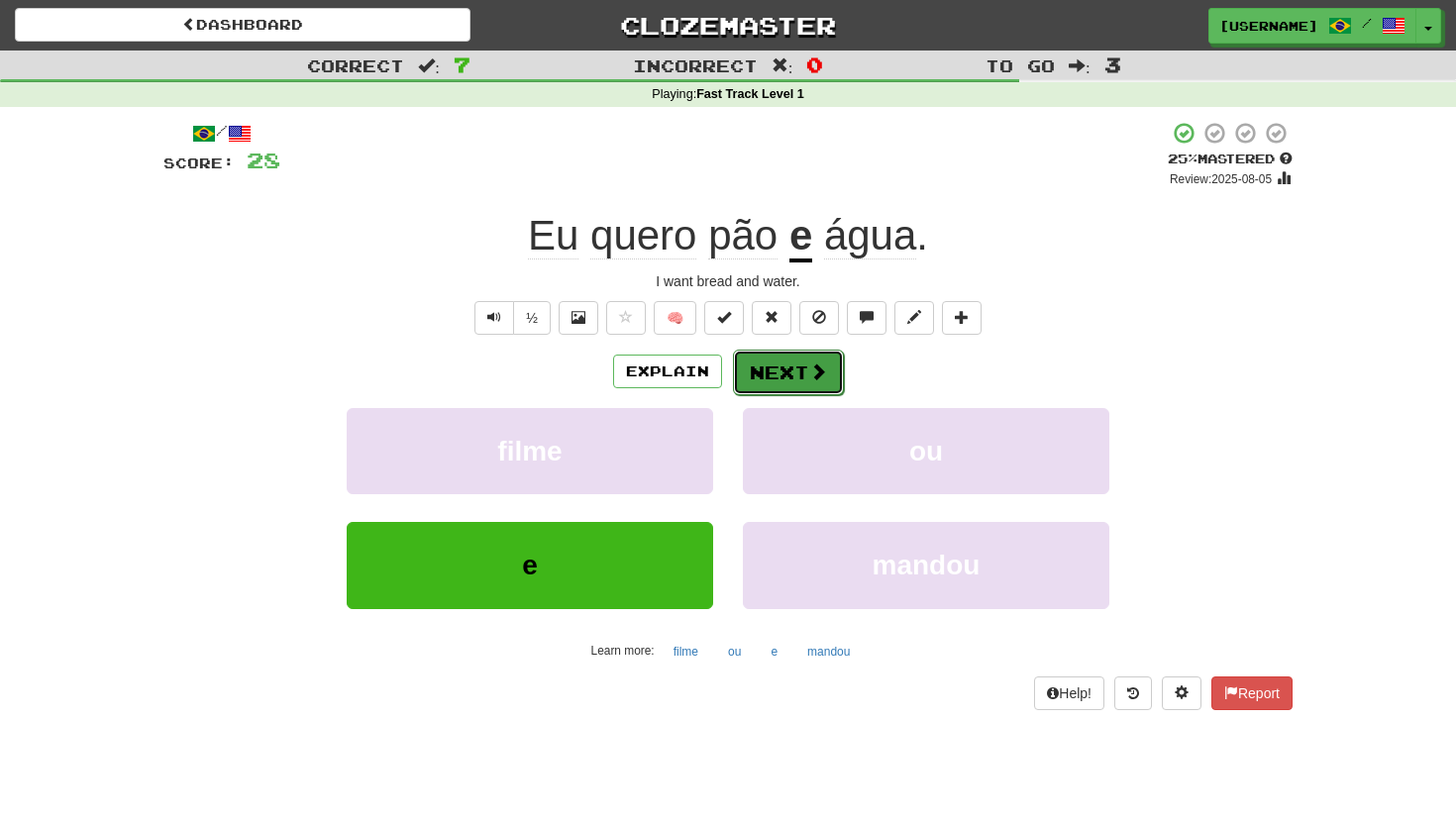click on "Next" at bounding box center [788, 372] 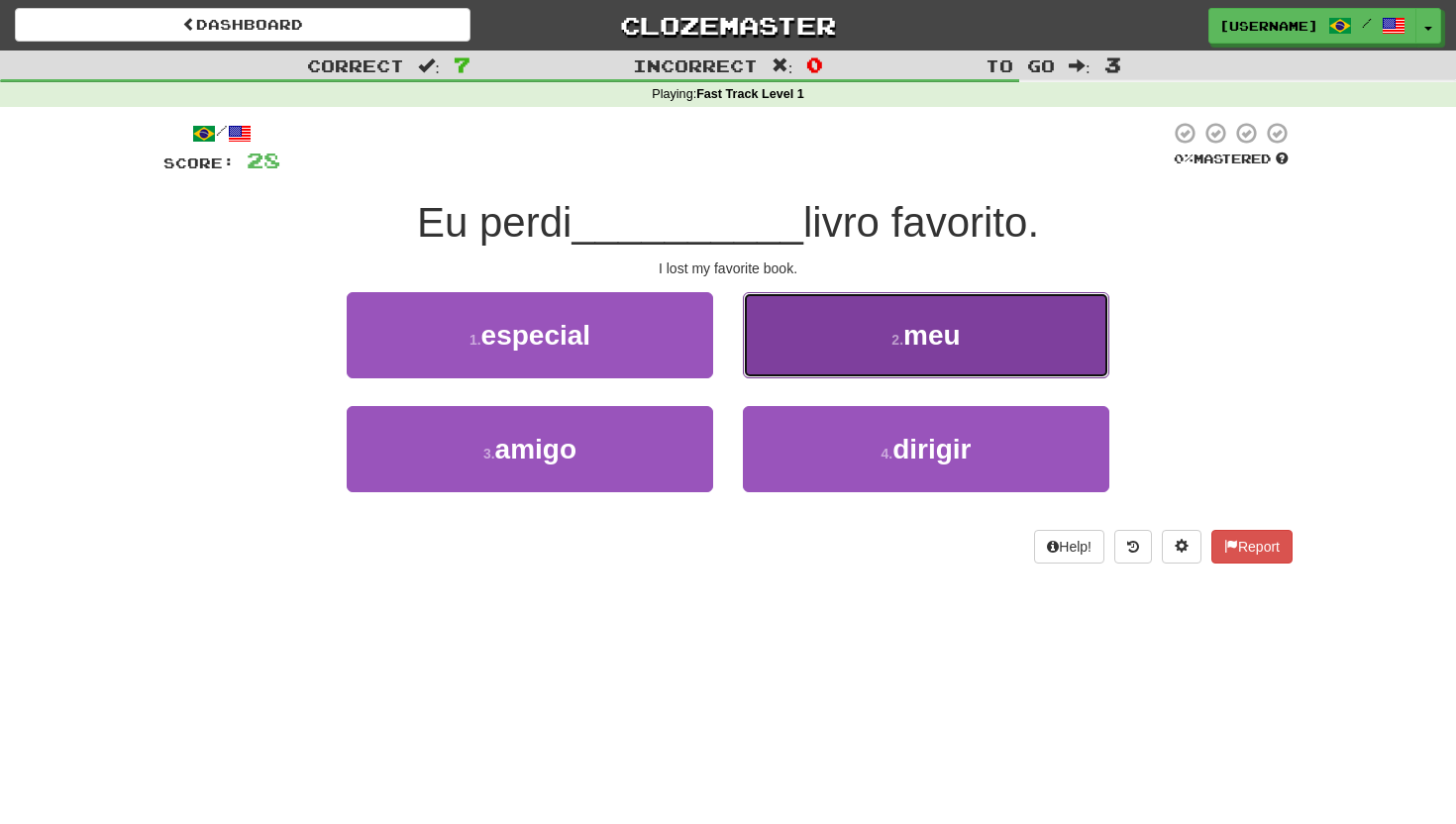 click on "2 .  meu" at bounding box center [926, 335] 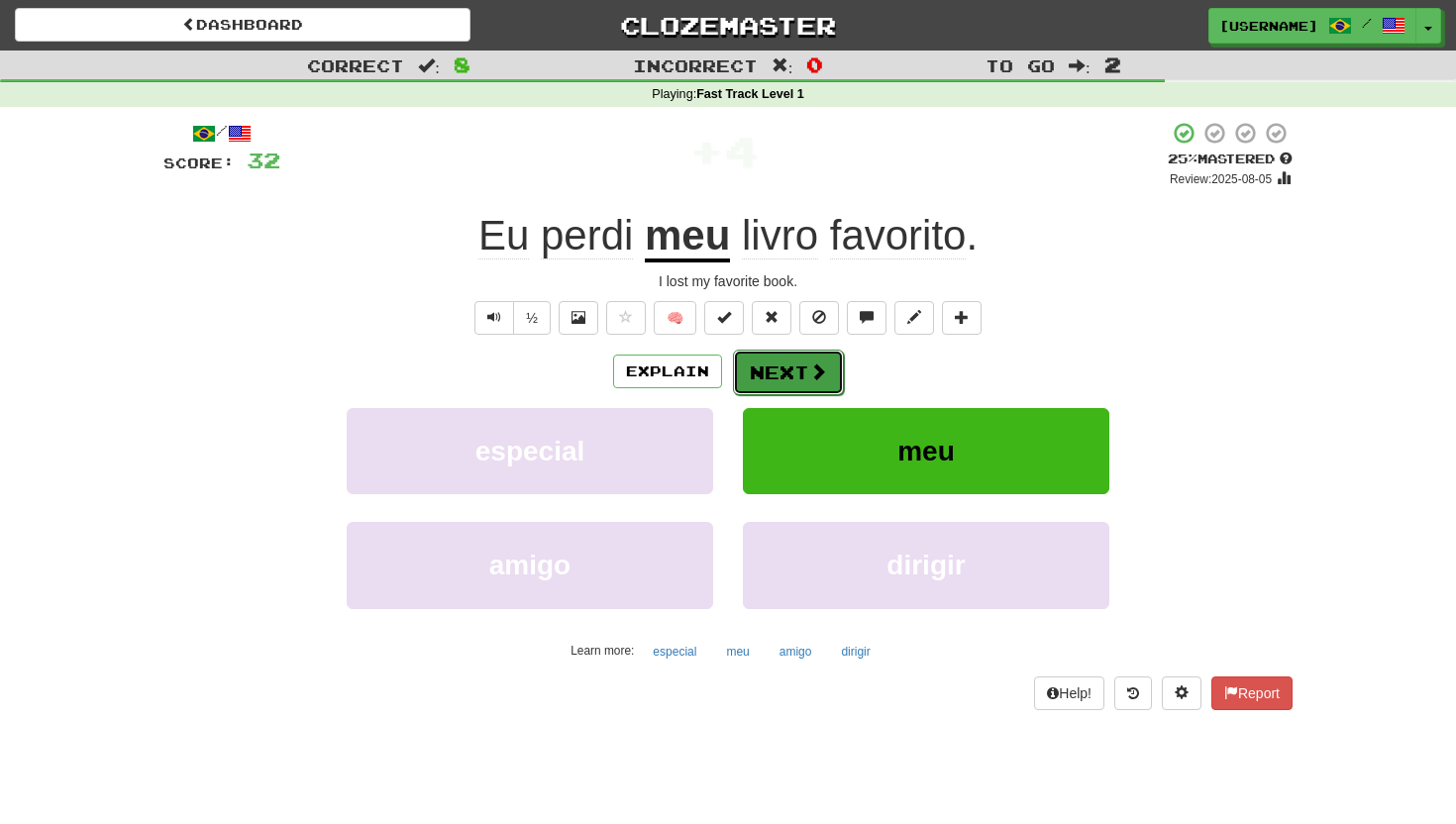 click on "Next" at bounding box center (788, 372) 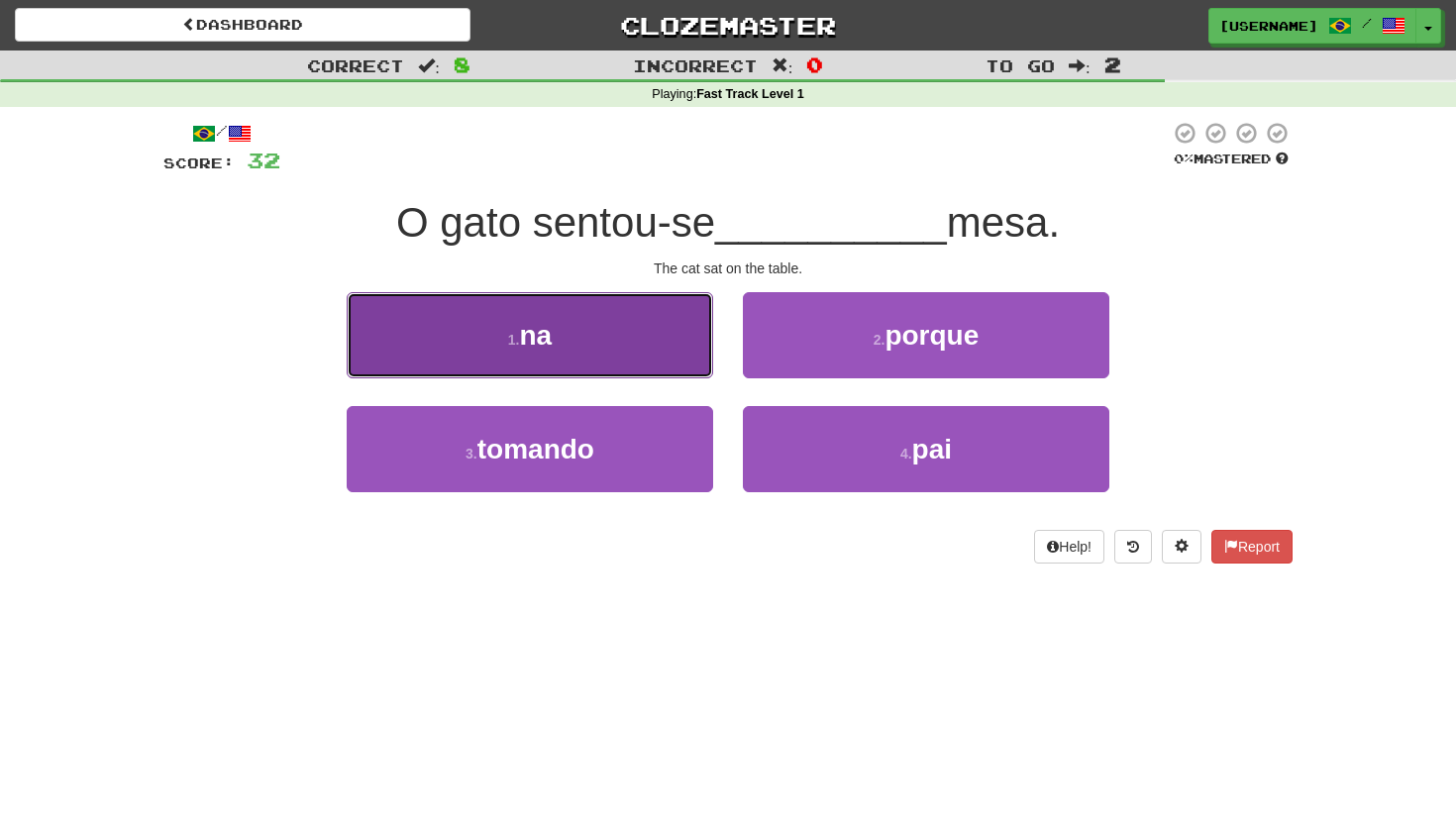 click on "1 .  na" at bounding box center (530, 335) 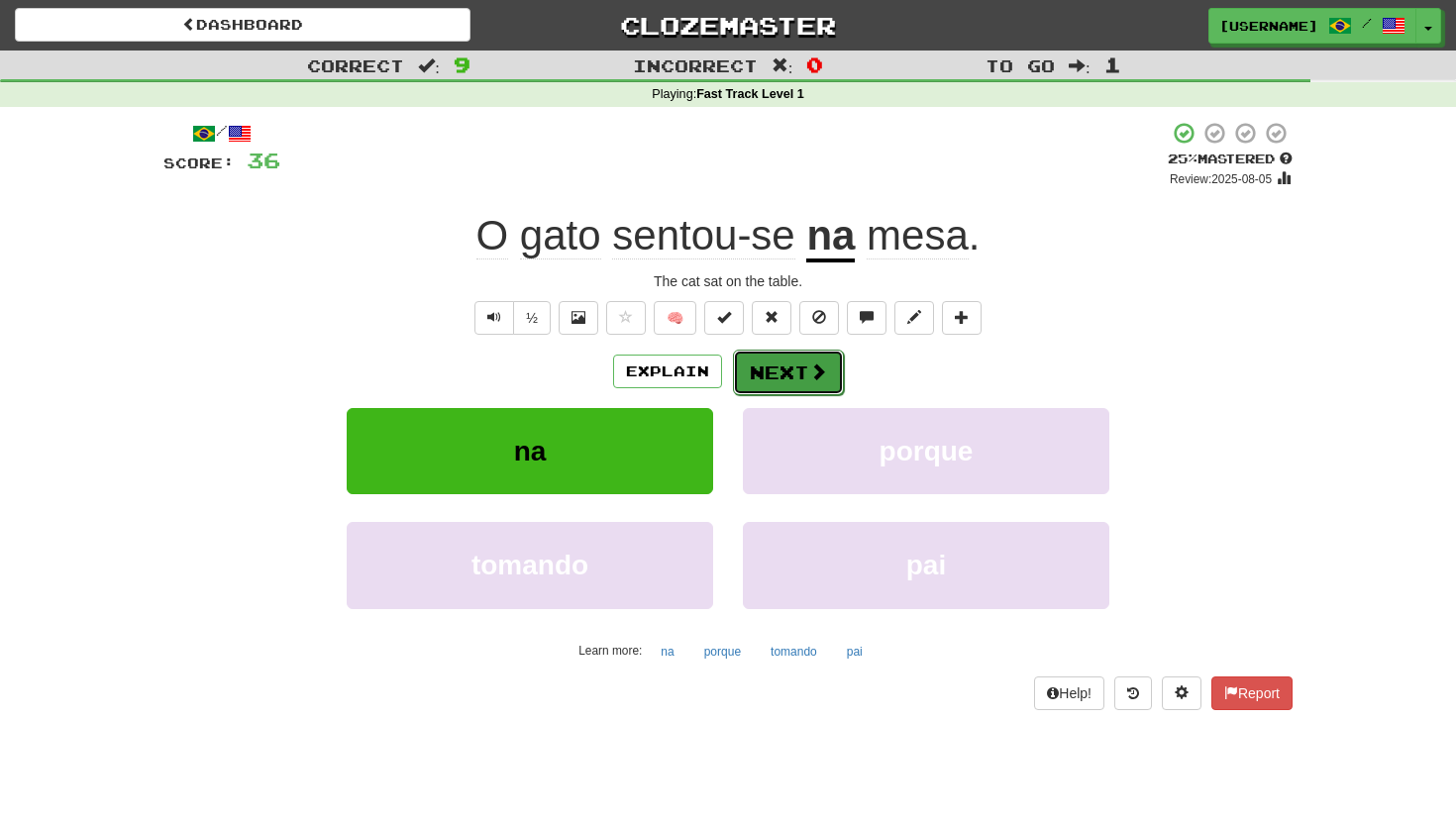 click on "Next" at bounding box center (788, 372) 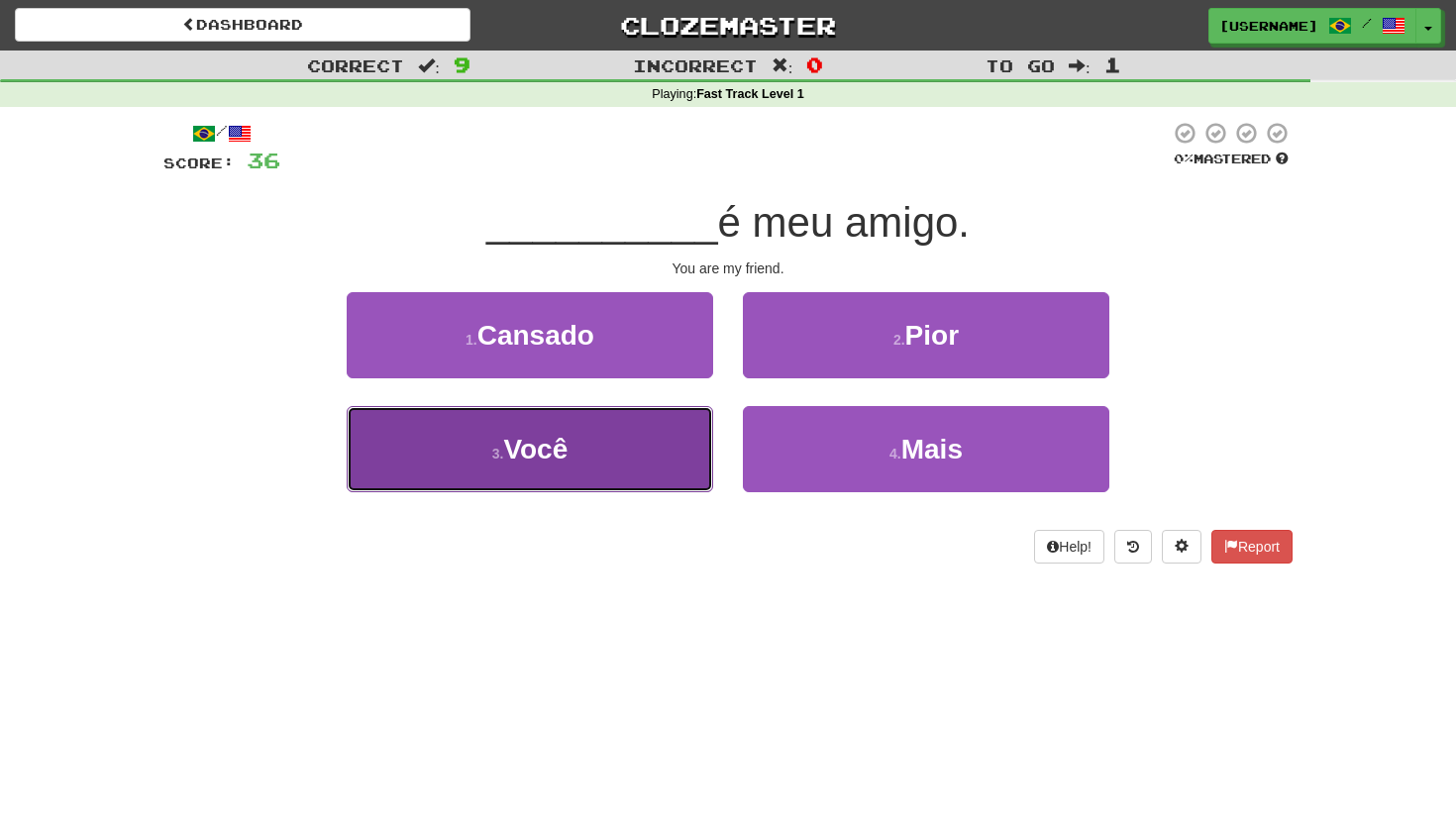 click on "3 .  Você" at bounding box center [530, 449] 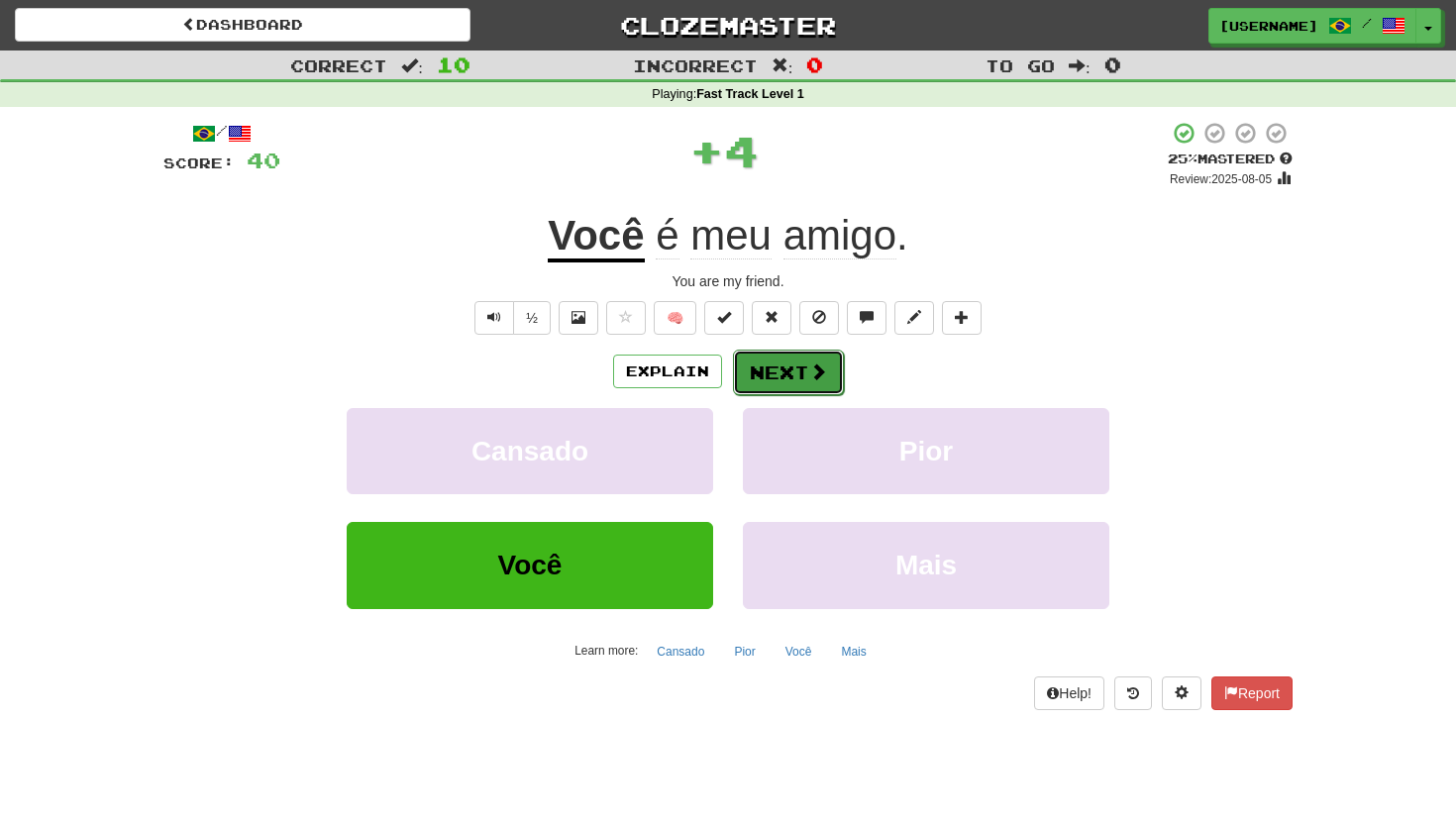click on "Next" at bounding box center [788, 372] 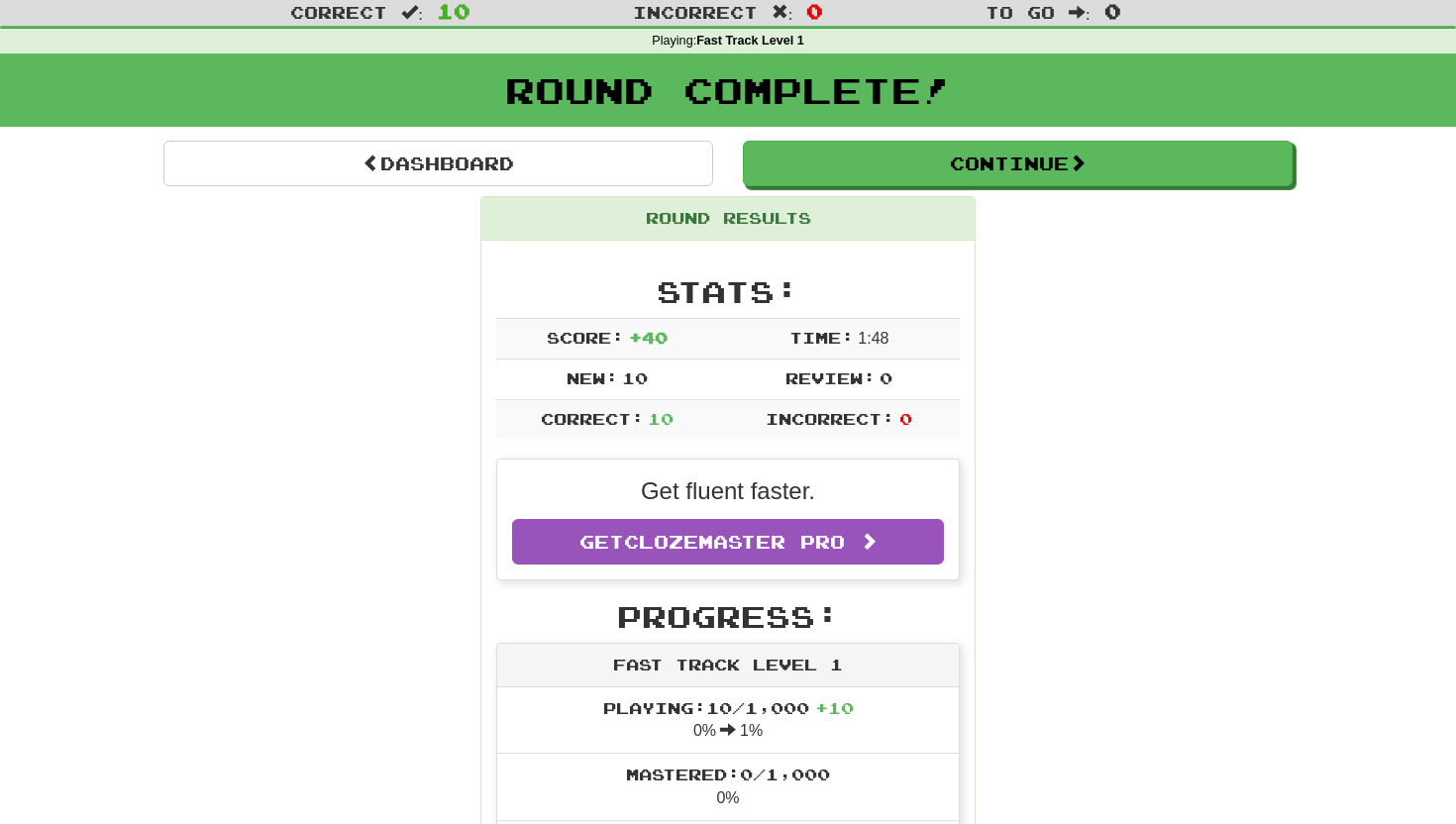 scroll, scrollTop: 40, scrollLeft: 0, axis: vertical 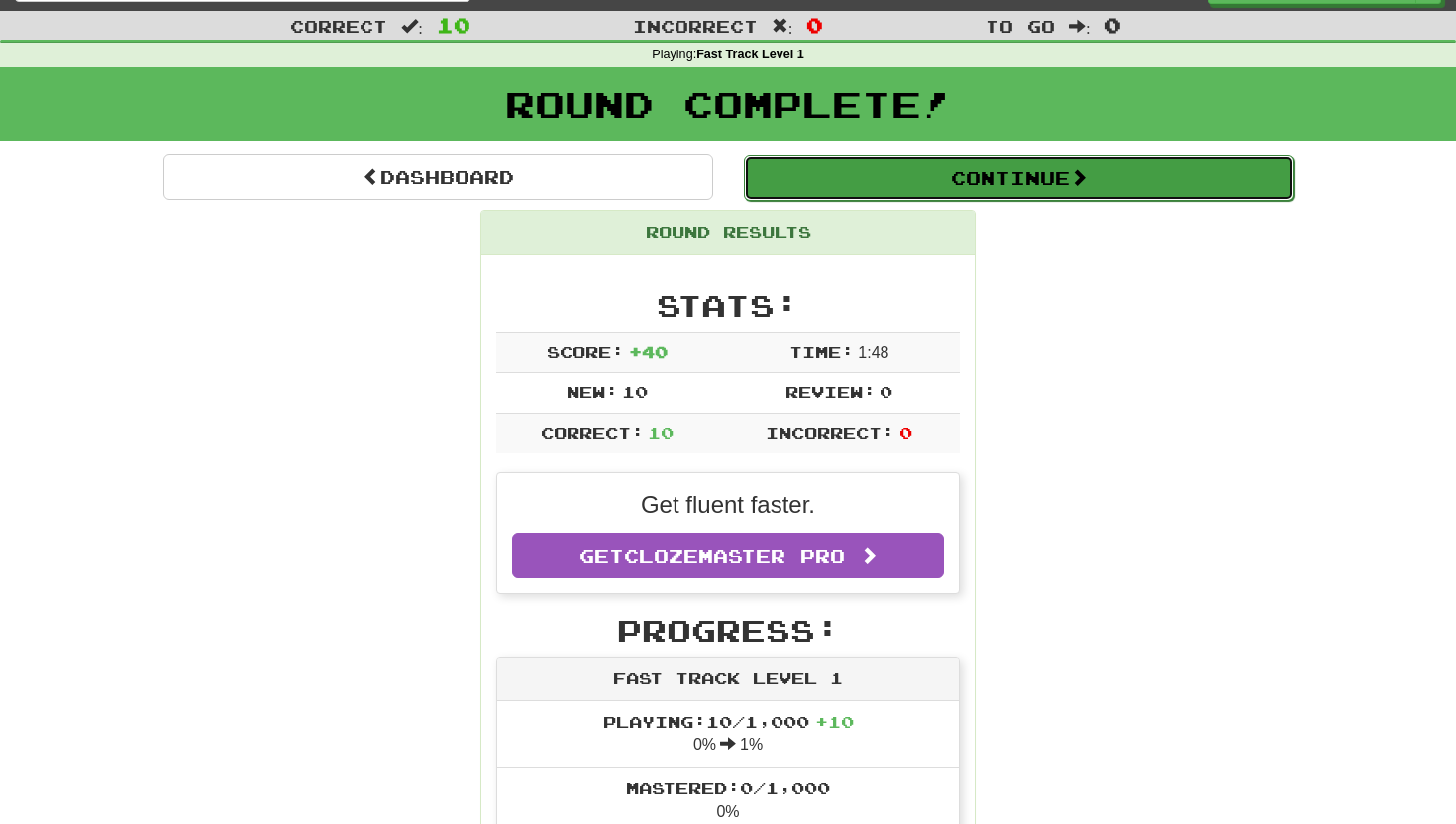 click on "Continue" at bounding box center (1018, 178) 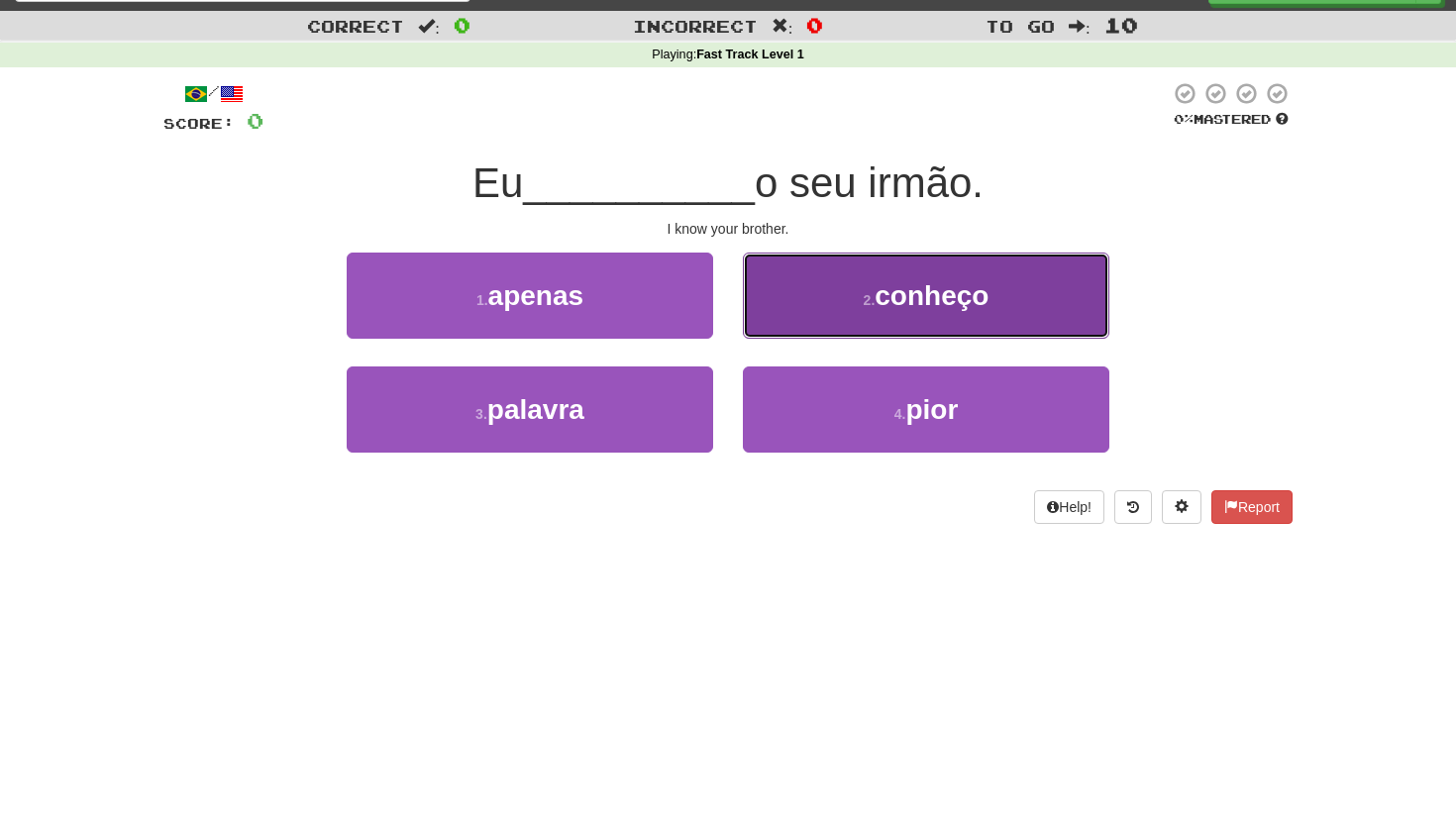 click on "conheço" at bounding box center [931, 295] 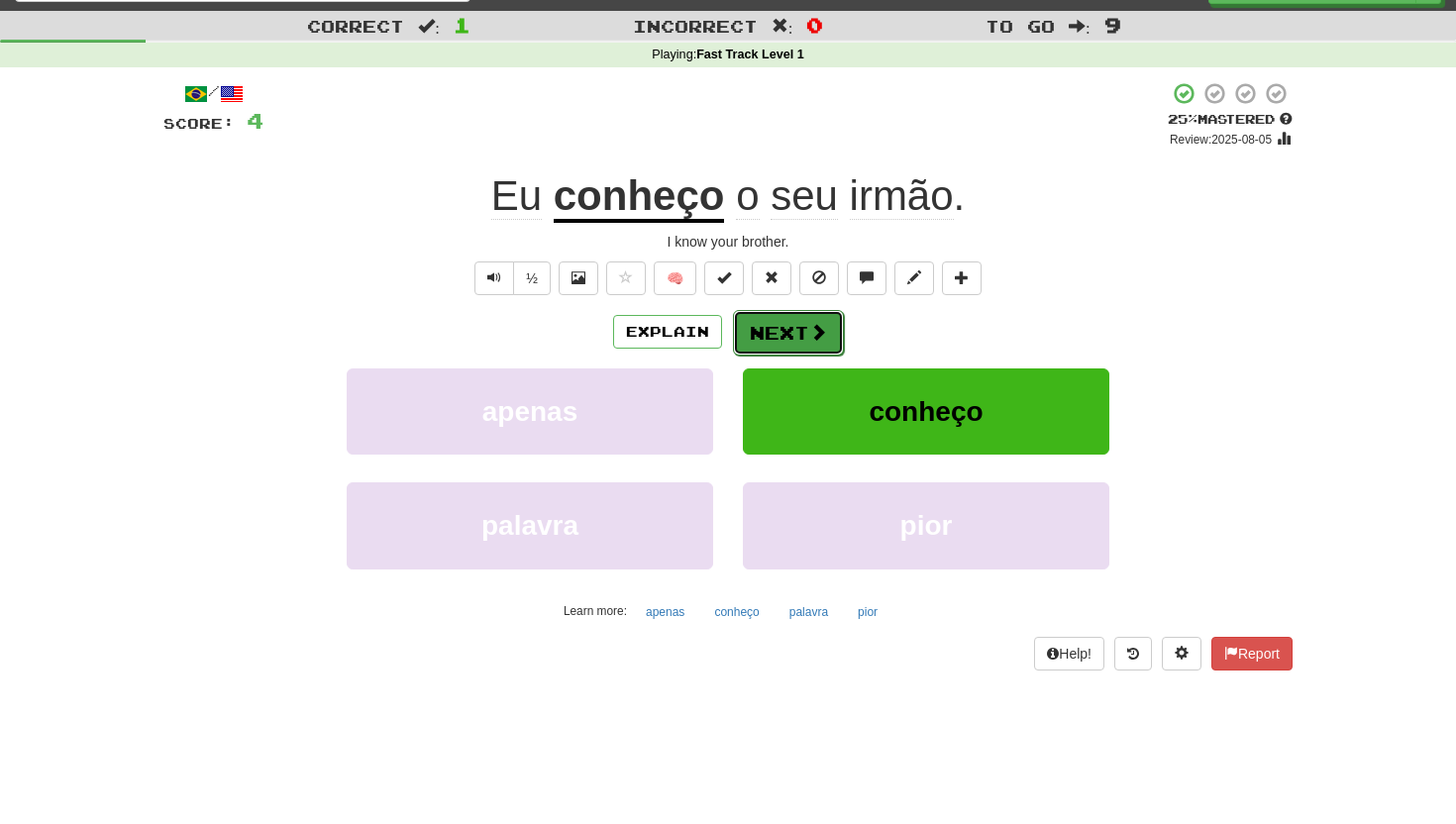 click on "Next" at bounding box center [788, 333] 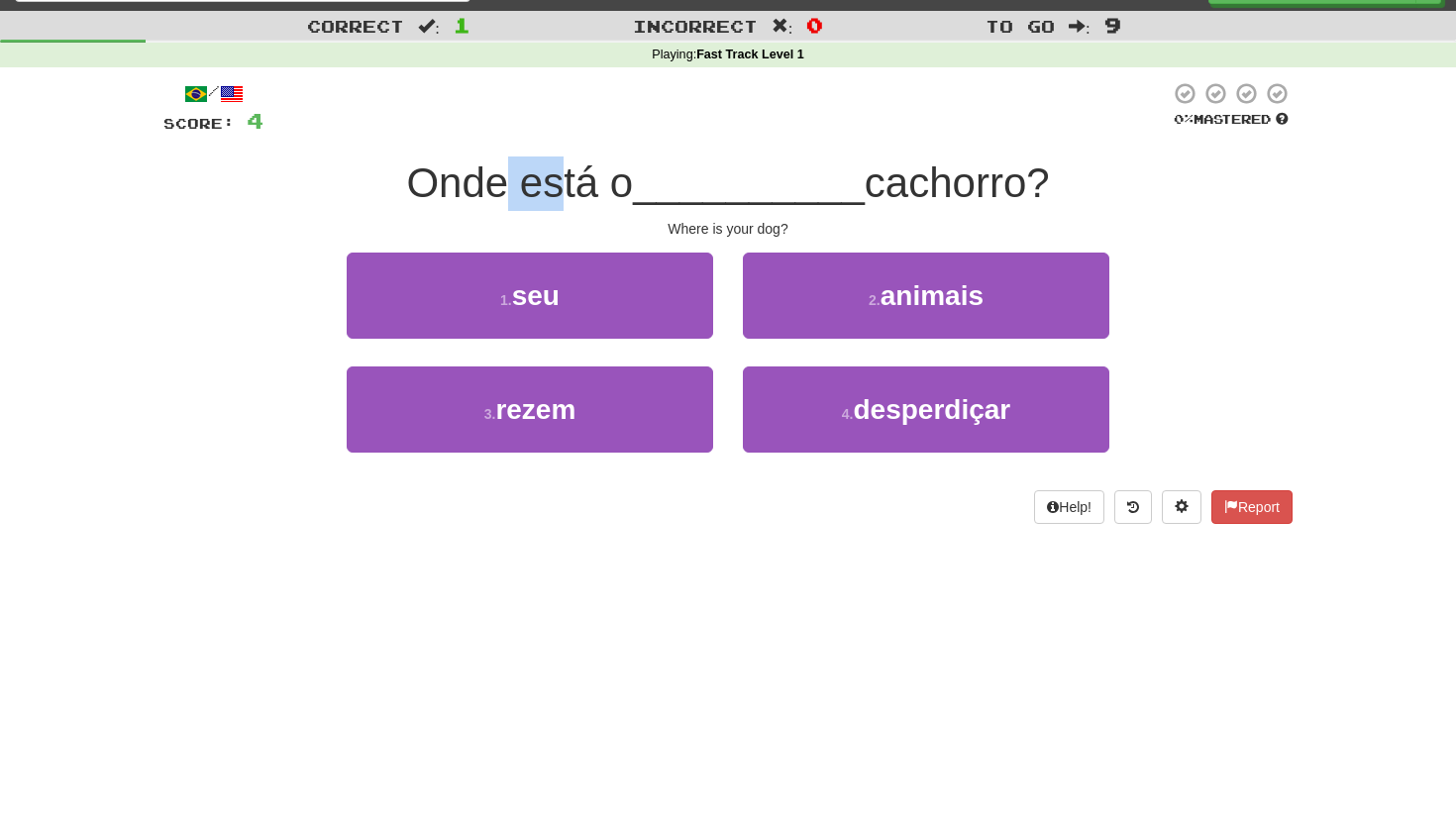 drag, startPoint x: 505, startPoint y: 180, endPoint x: 572, endPoint y: 179, distance: 67.00746 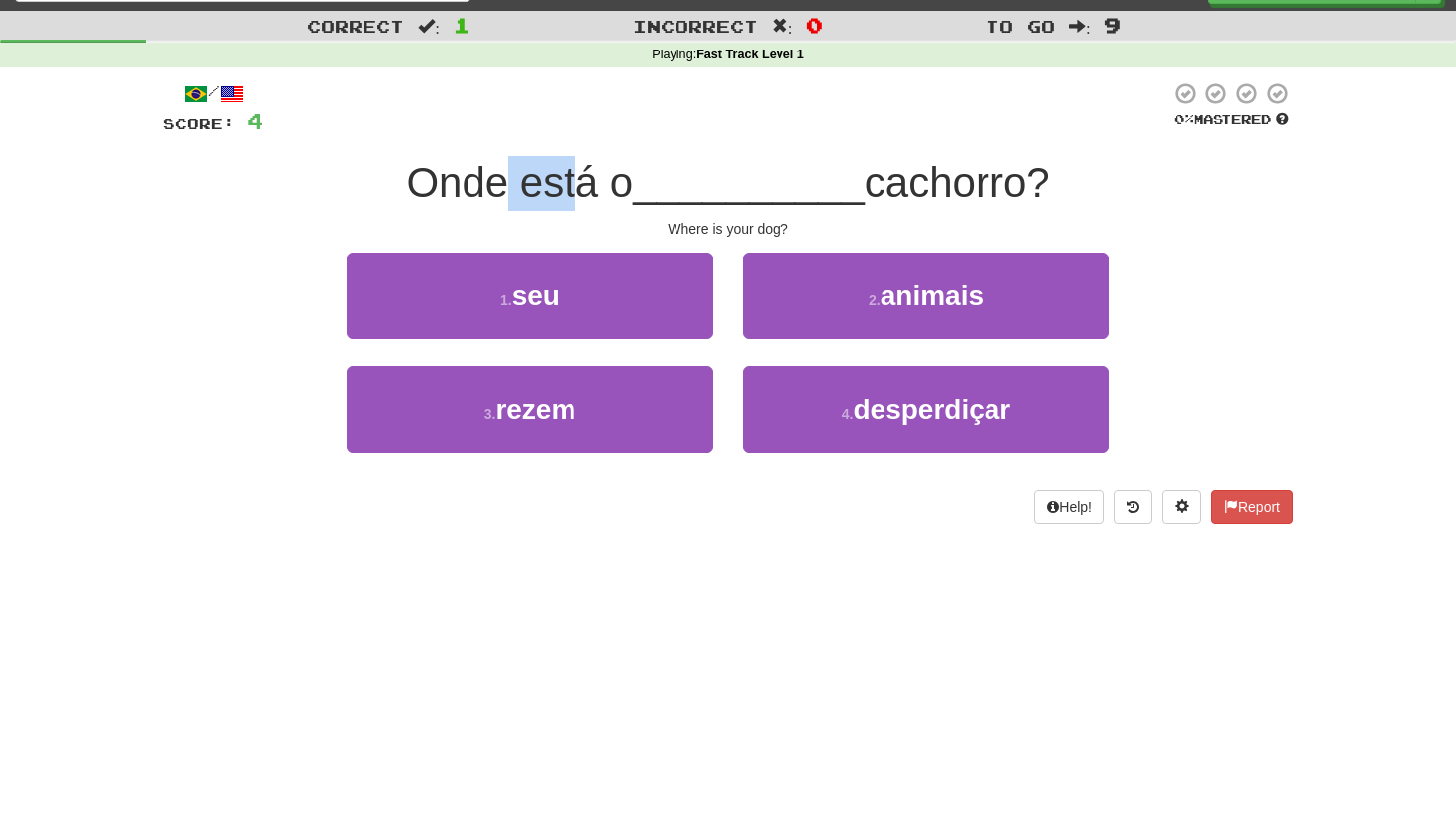 click on "Onde está o" at bounding box center [519, 182] 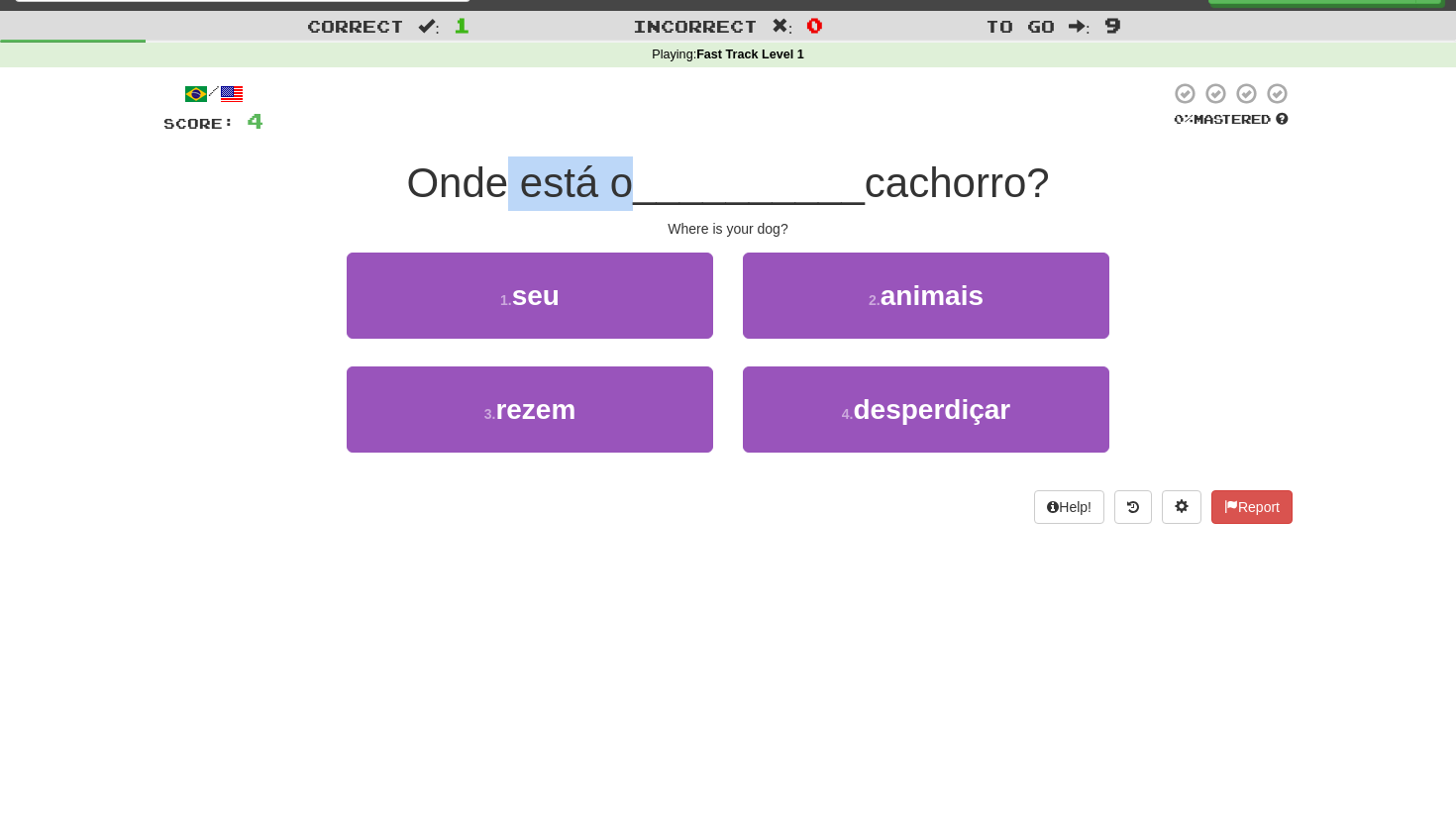 drag, startPoint x: 632, startPoint y: 172, endPoint x: 509, endPoint y: 176, distance: 123.065 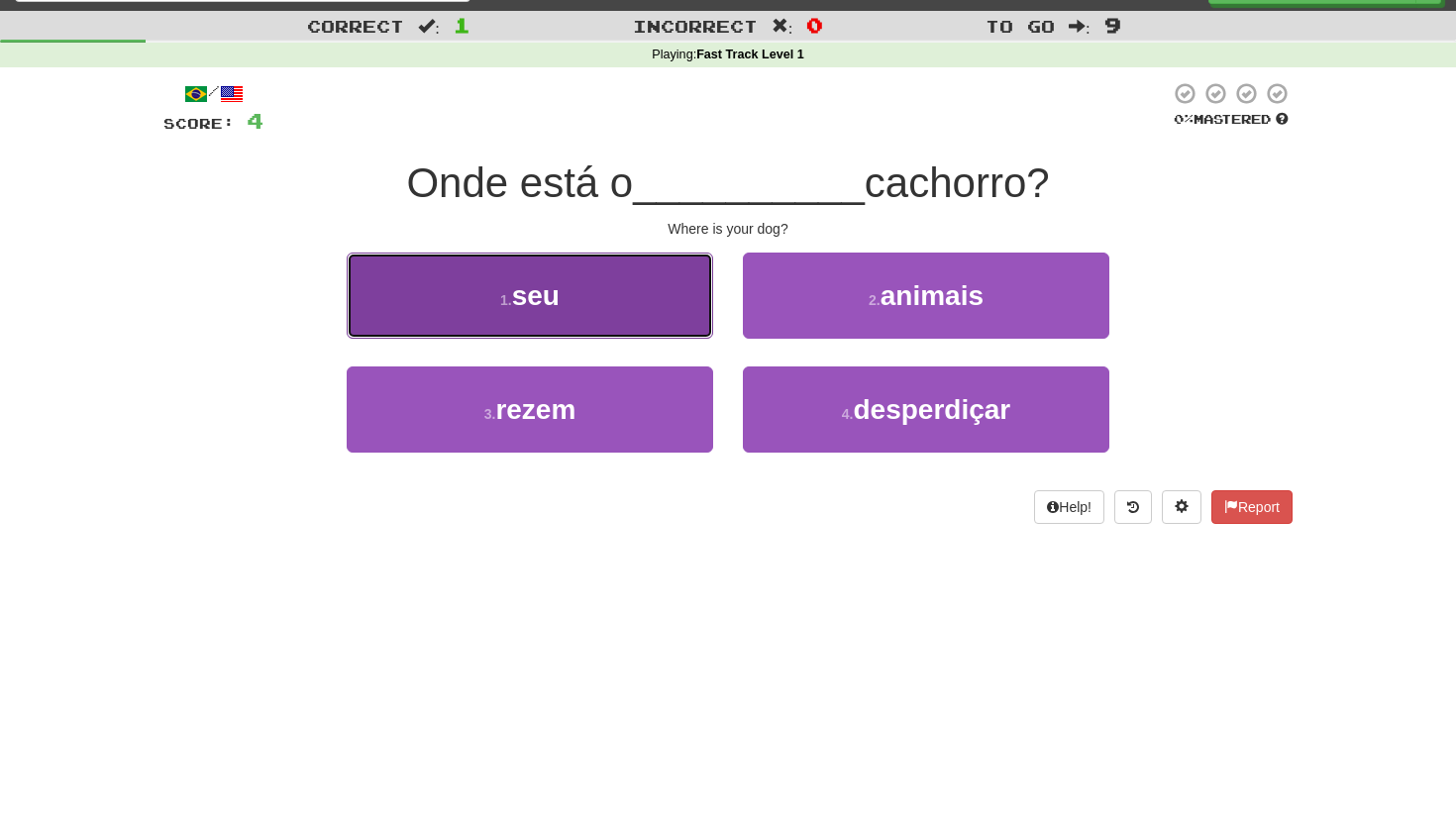 click on "1 .  seu" at bounding box center (530, 295) 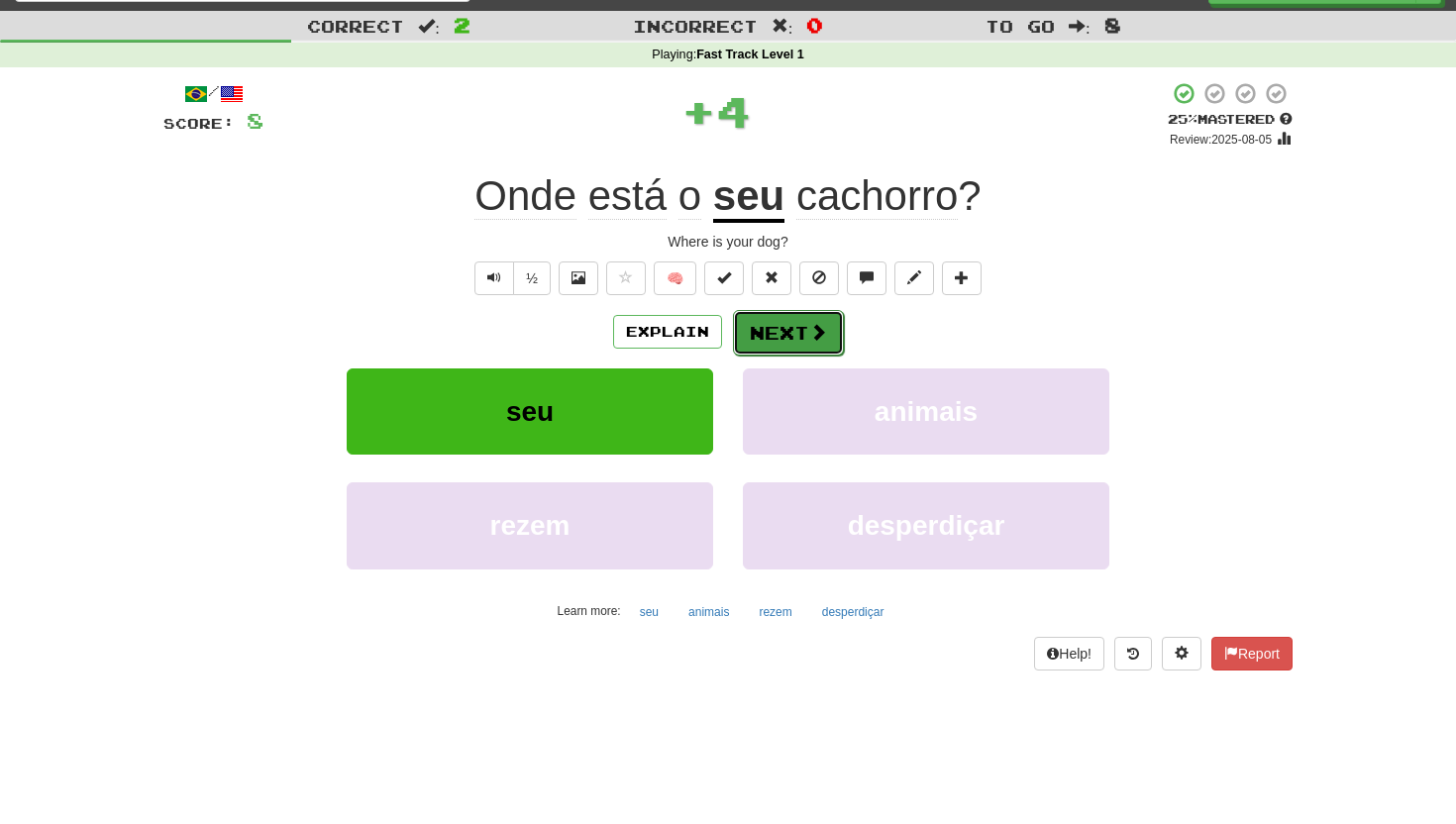 click on "Next" at bounding box center (788, 333) 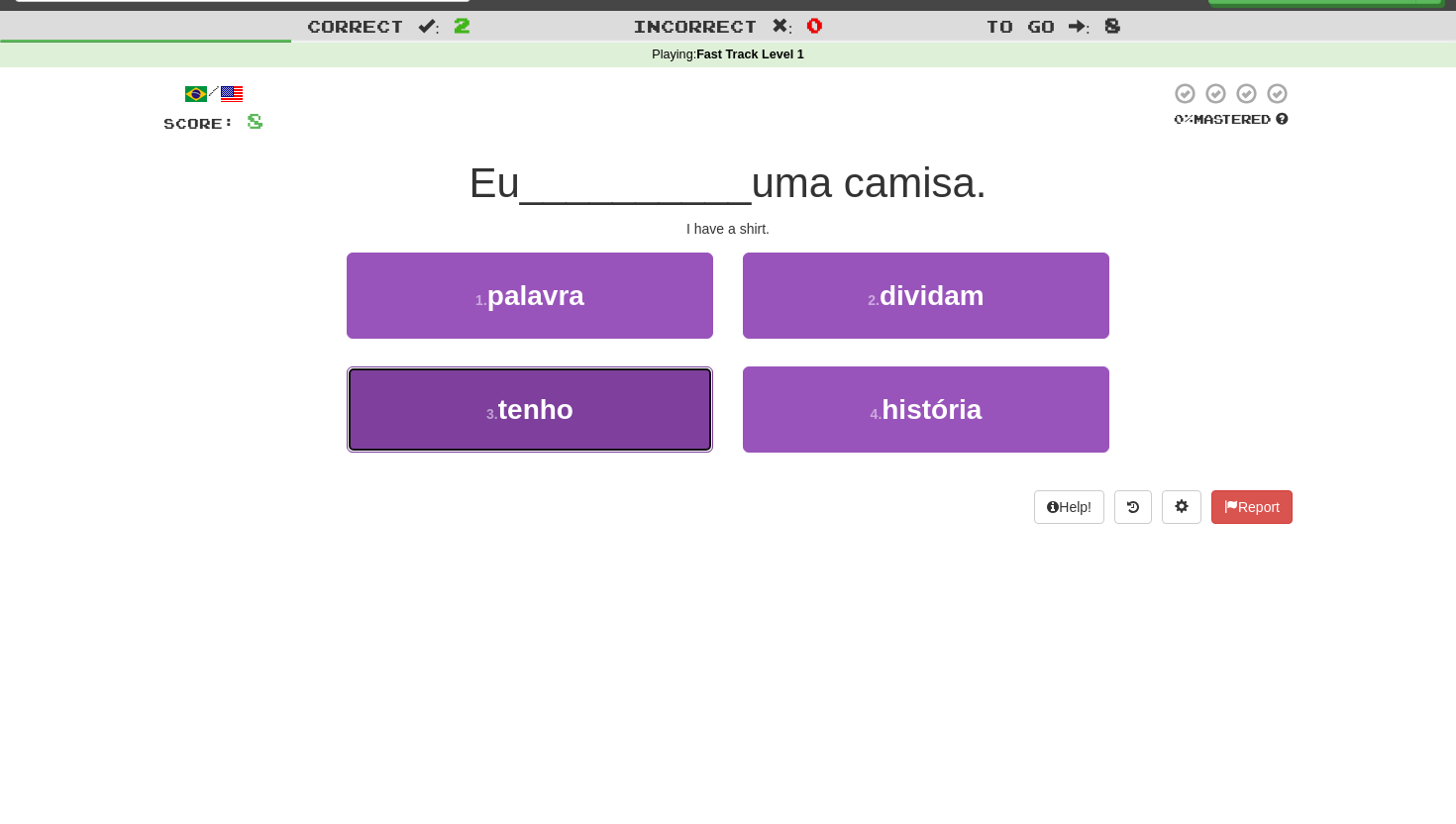 click on "tenho" at bounding box center [536, 409] 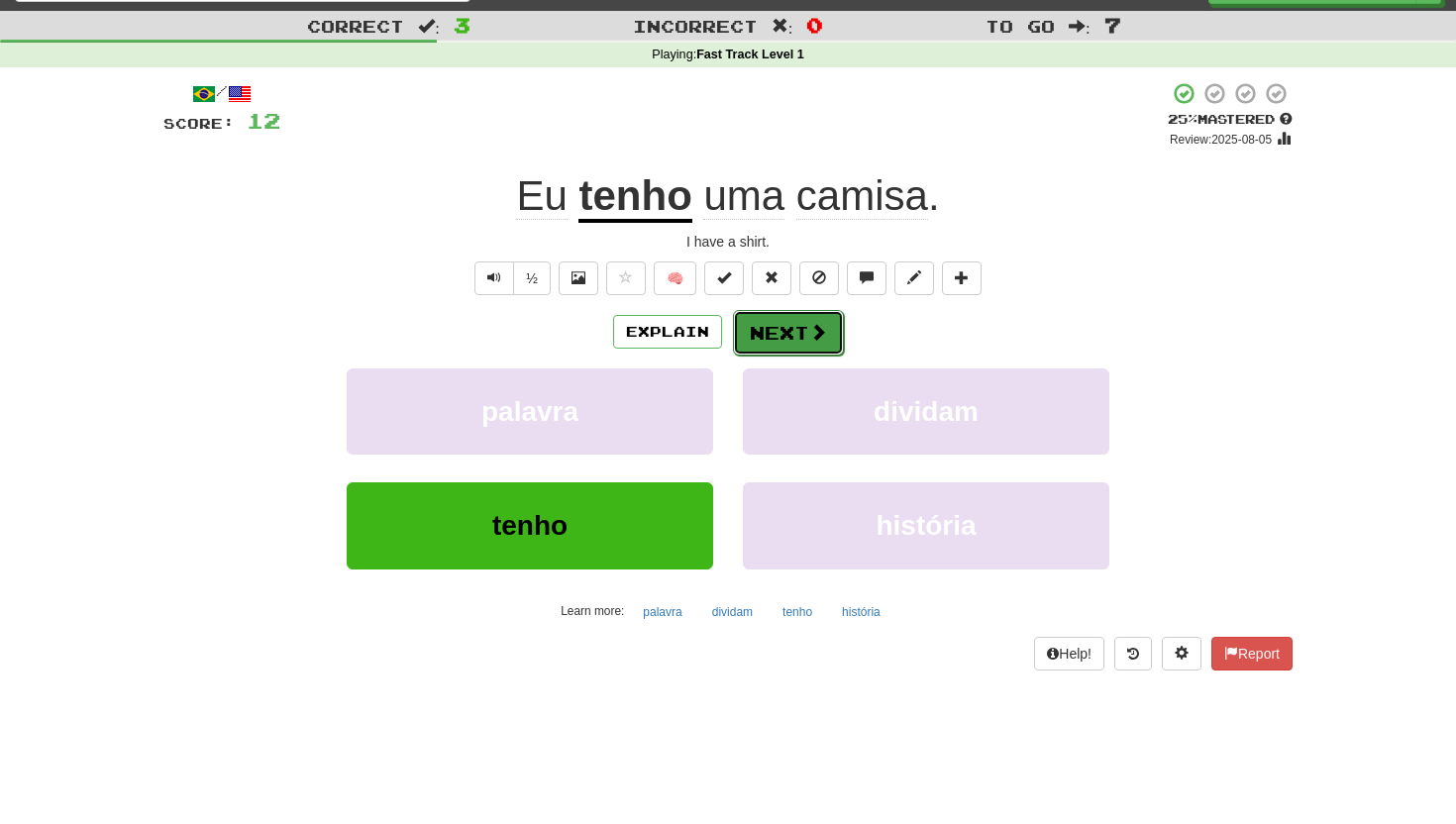 click on "Next" at bounding box center (788, 333) 